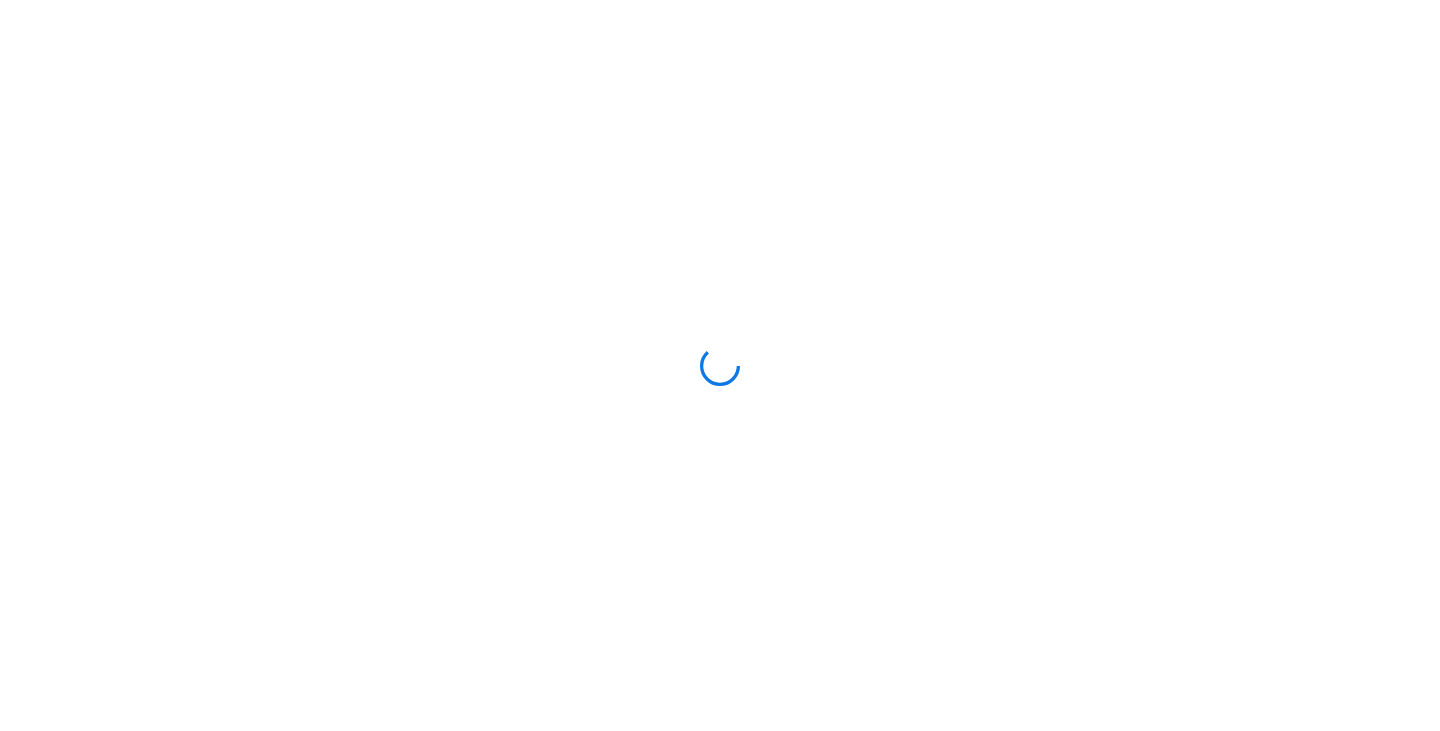 scroll, scrollTop: 0, scrollLeft: 0, axis: both 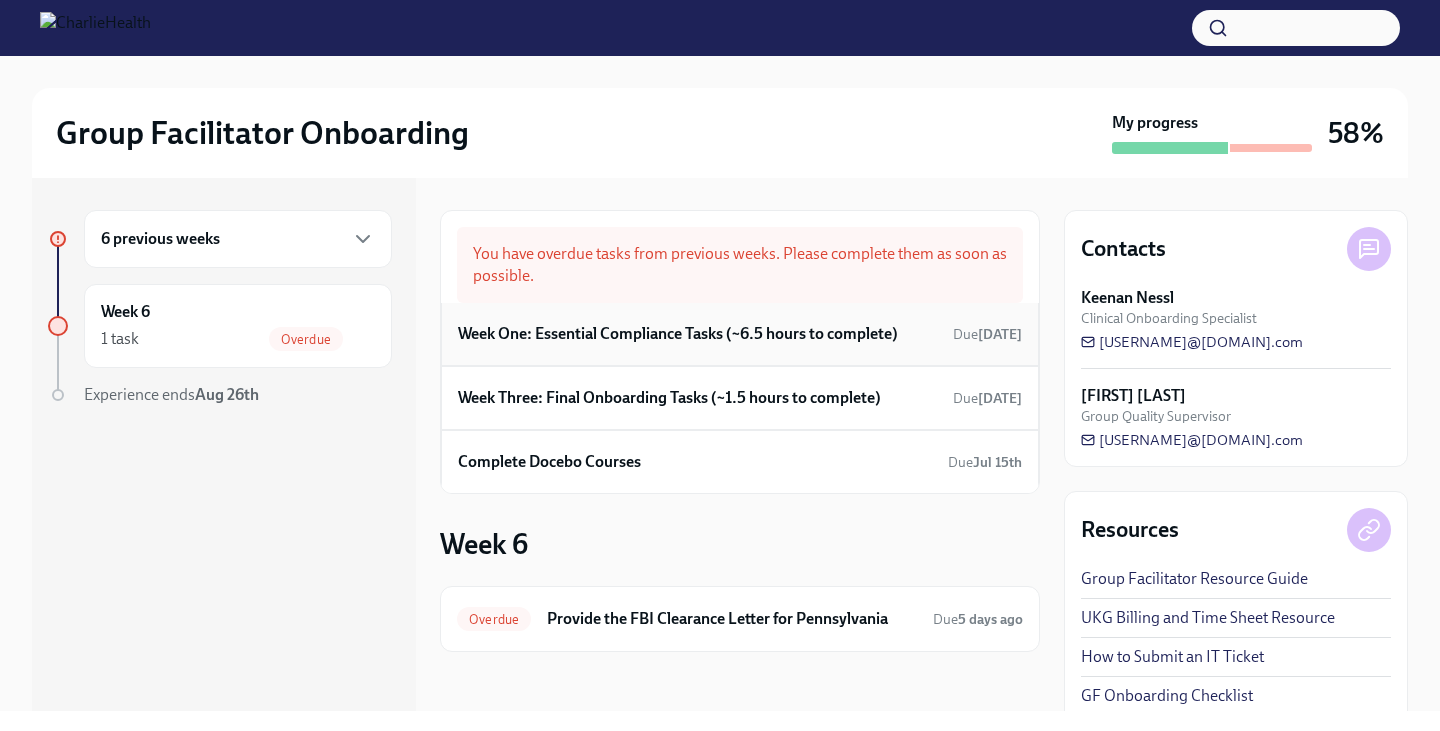 click on "Week One: Essential Compliance Tasks (~6.5 hours to complete)" at bounding box center (678, 334) 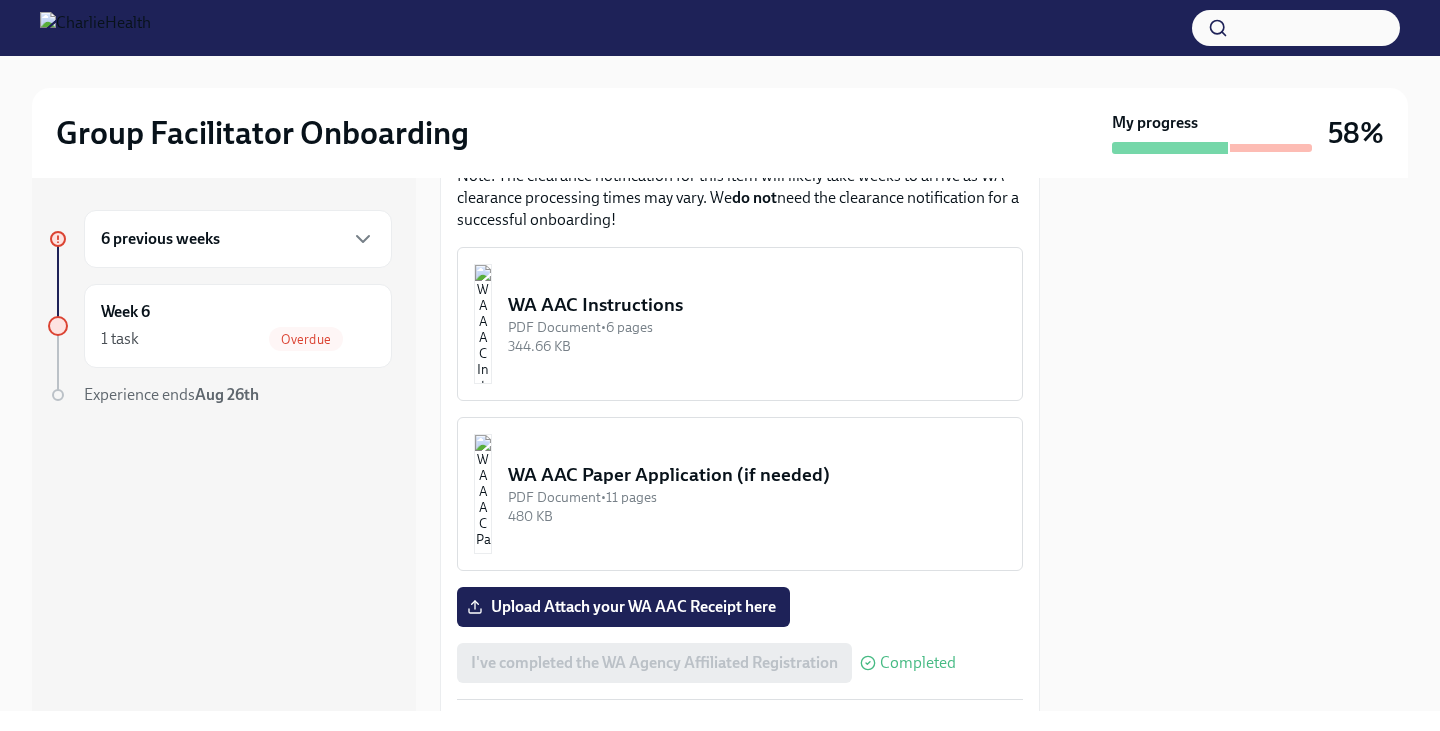 scroll, scrollTop: 1813, scrollLeft: 0, axis: vertical 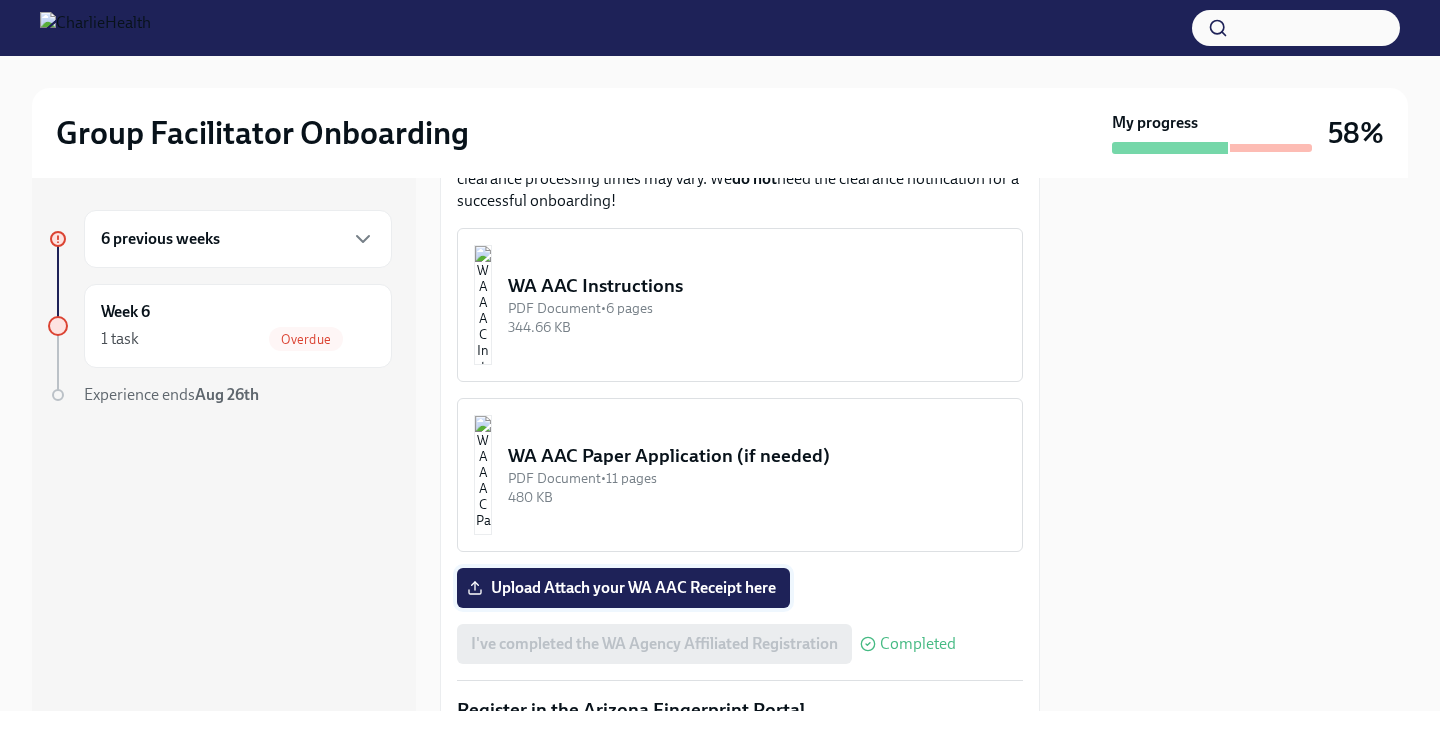 click on "Upload Attach your WA AAC Receipt here" at bounding box center [623, 588] 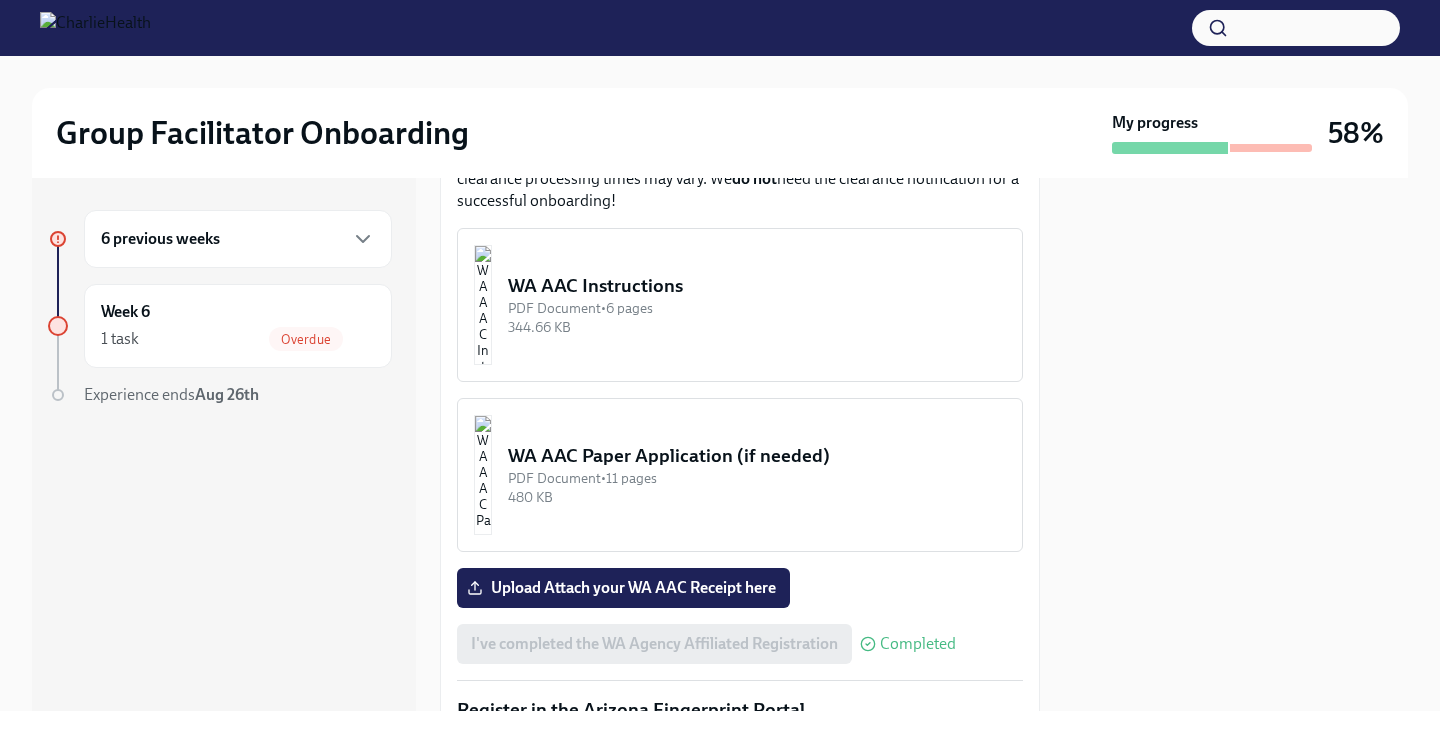scroll, scrollTop: 1841, scrollLeft: 0, axis: vertical 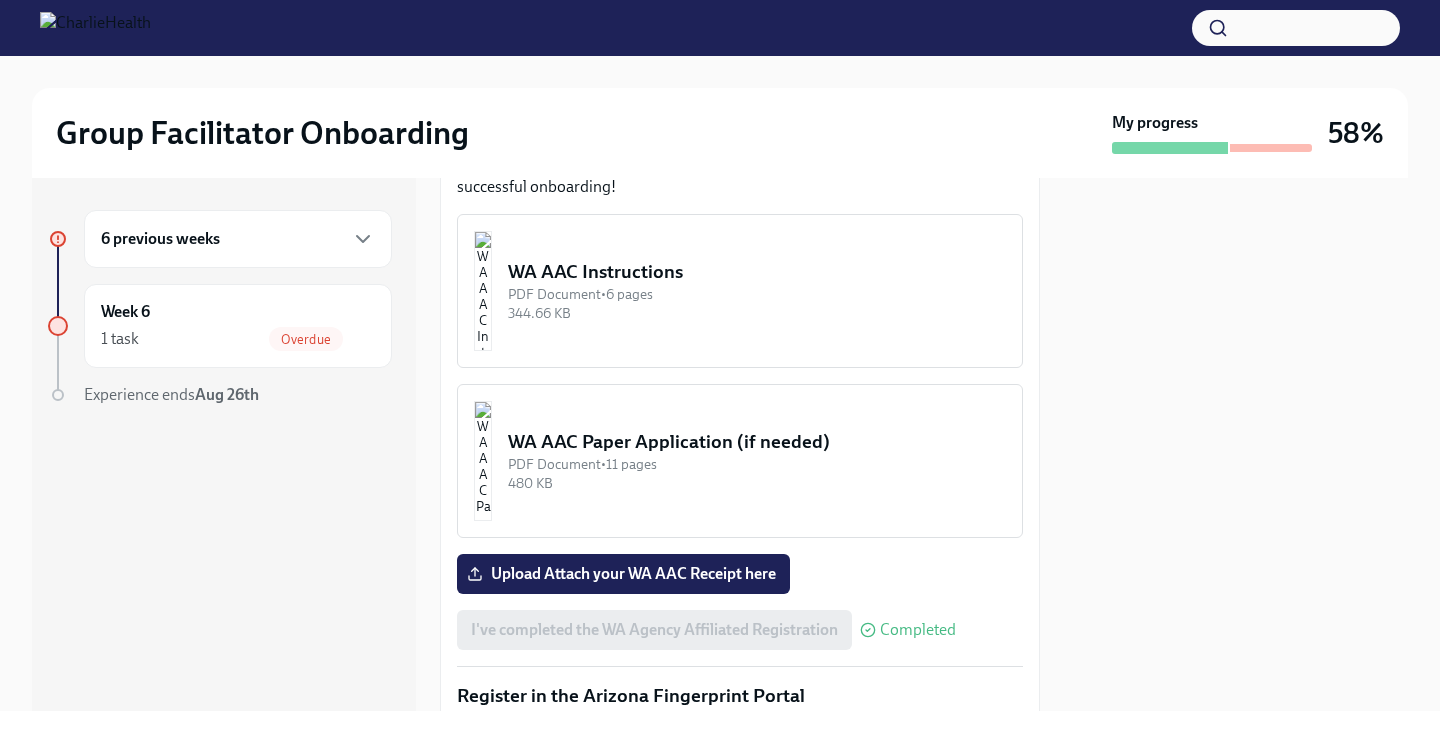 drag, startPoint x: 736, startPoint y: 262, endPoint x: 908, endPoint y: 231, distance: 174.77129 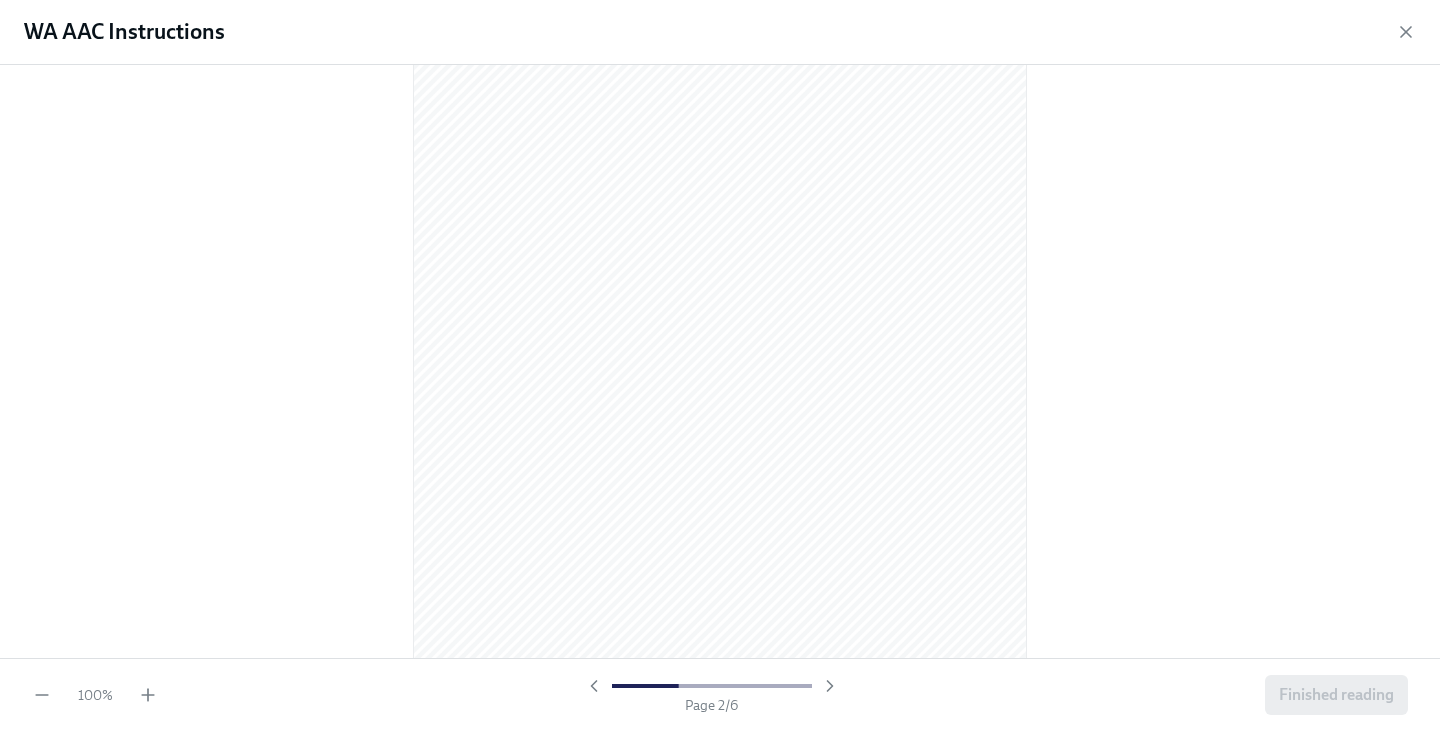 scroll, scrollTop: 922, scrollLeft: 0, axis: vertical 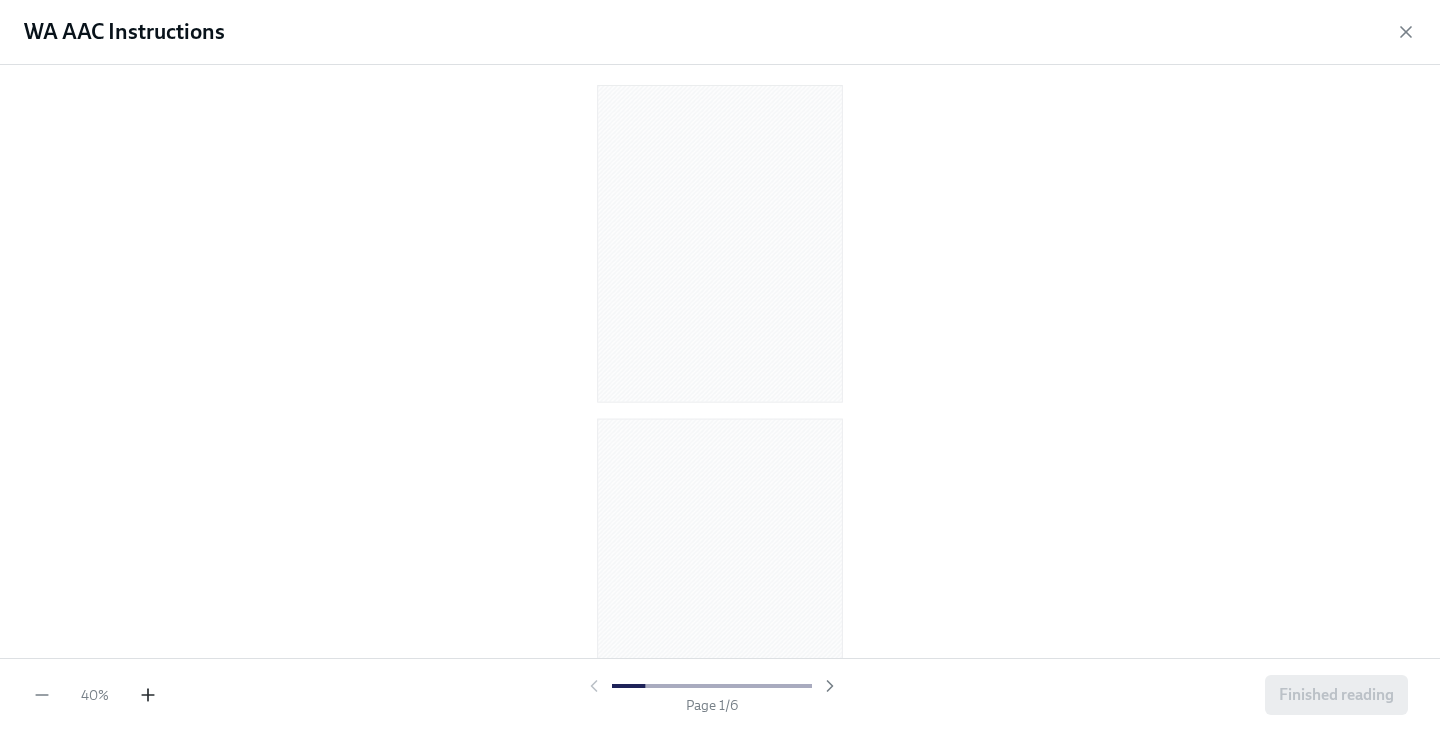 click 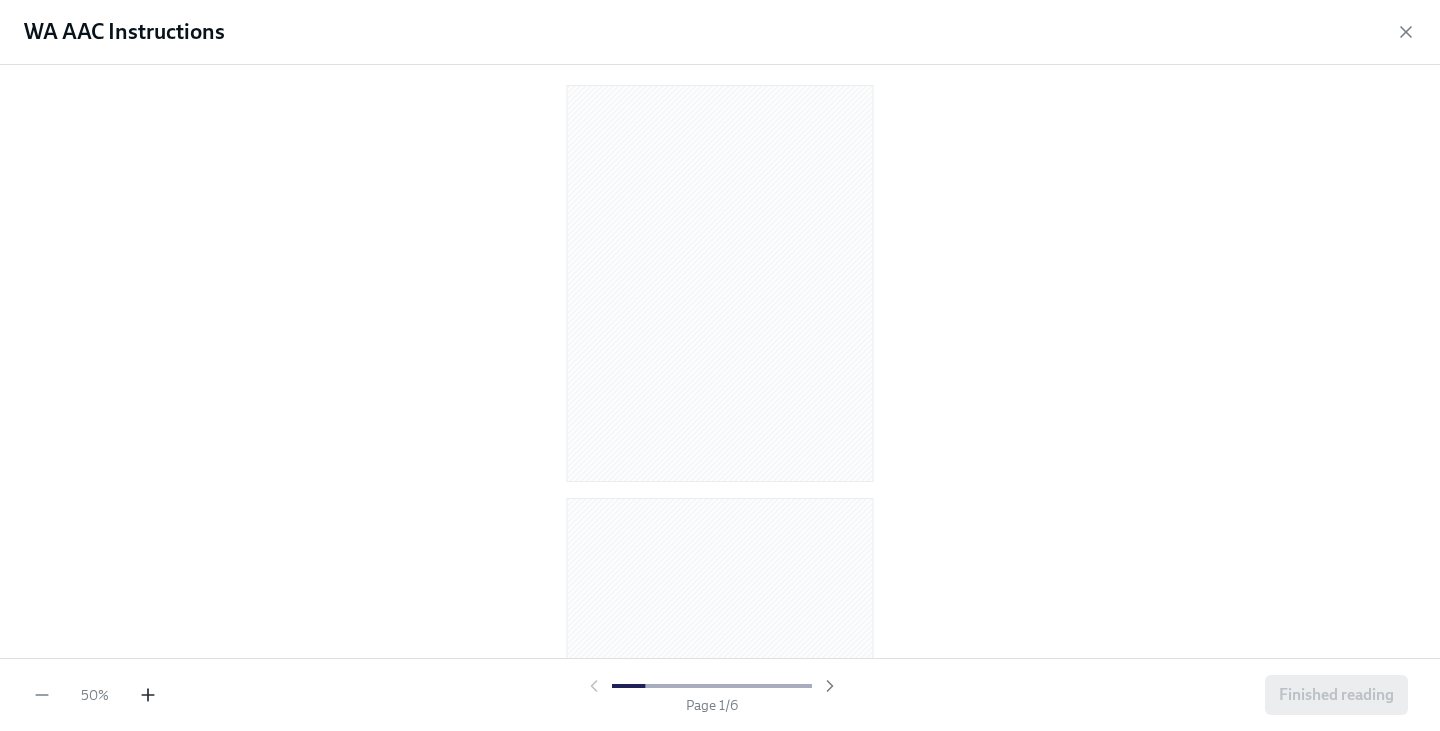 click 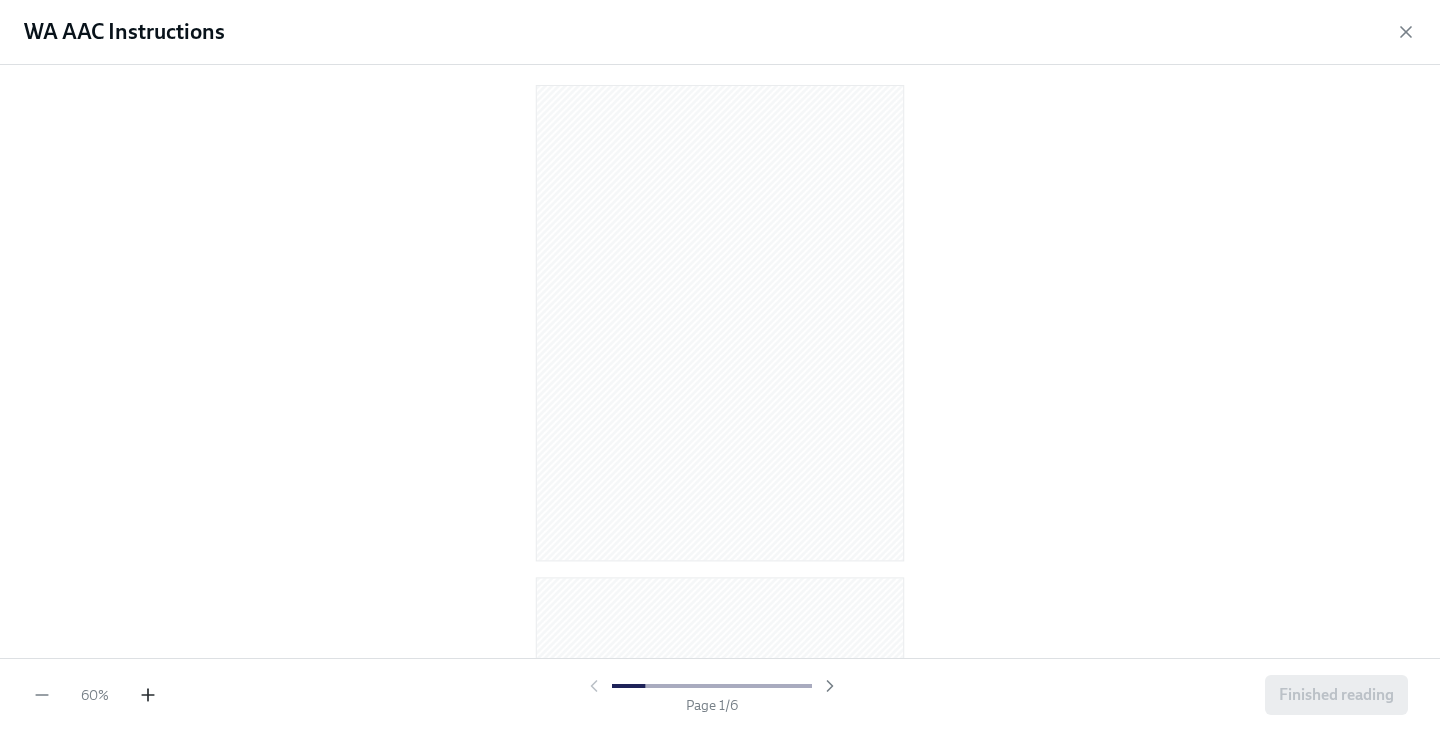 click 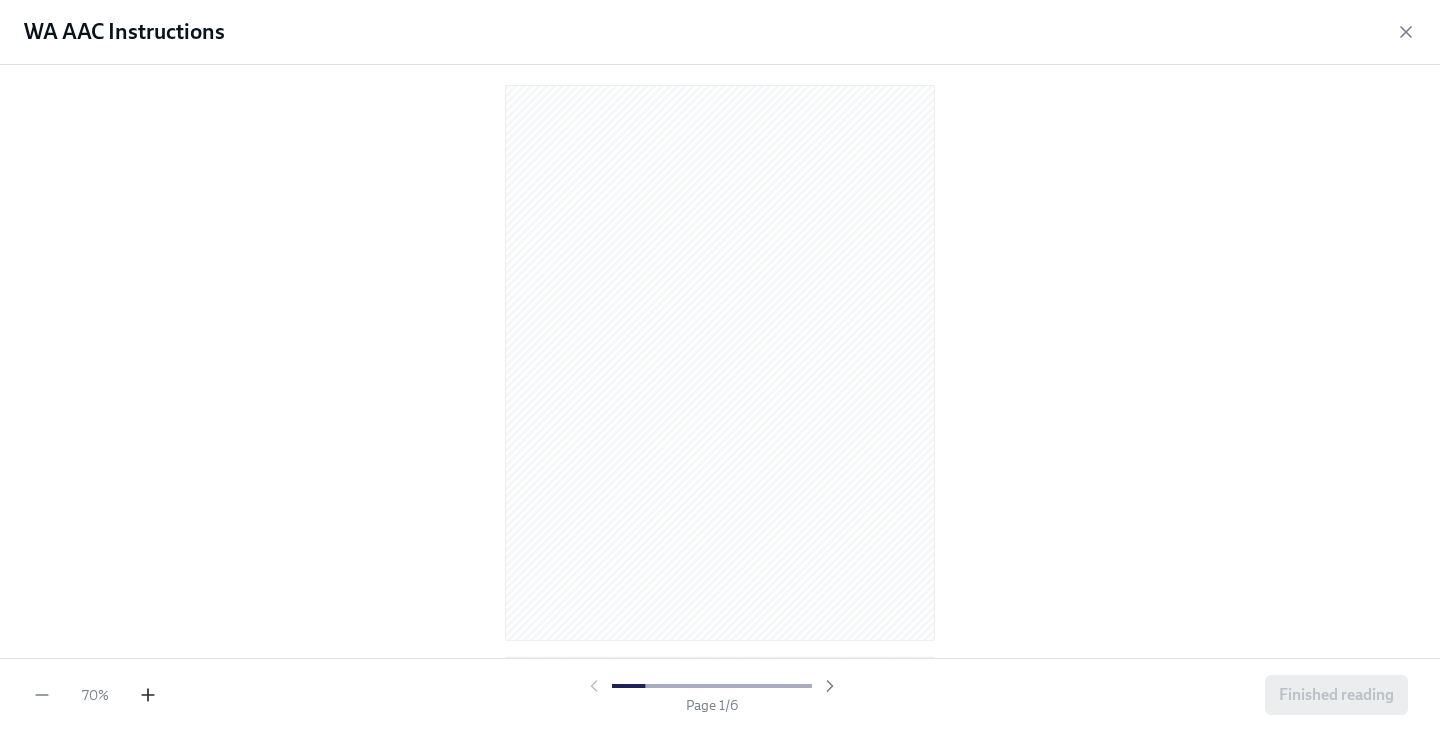 click 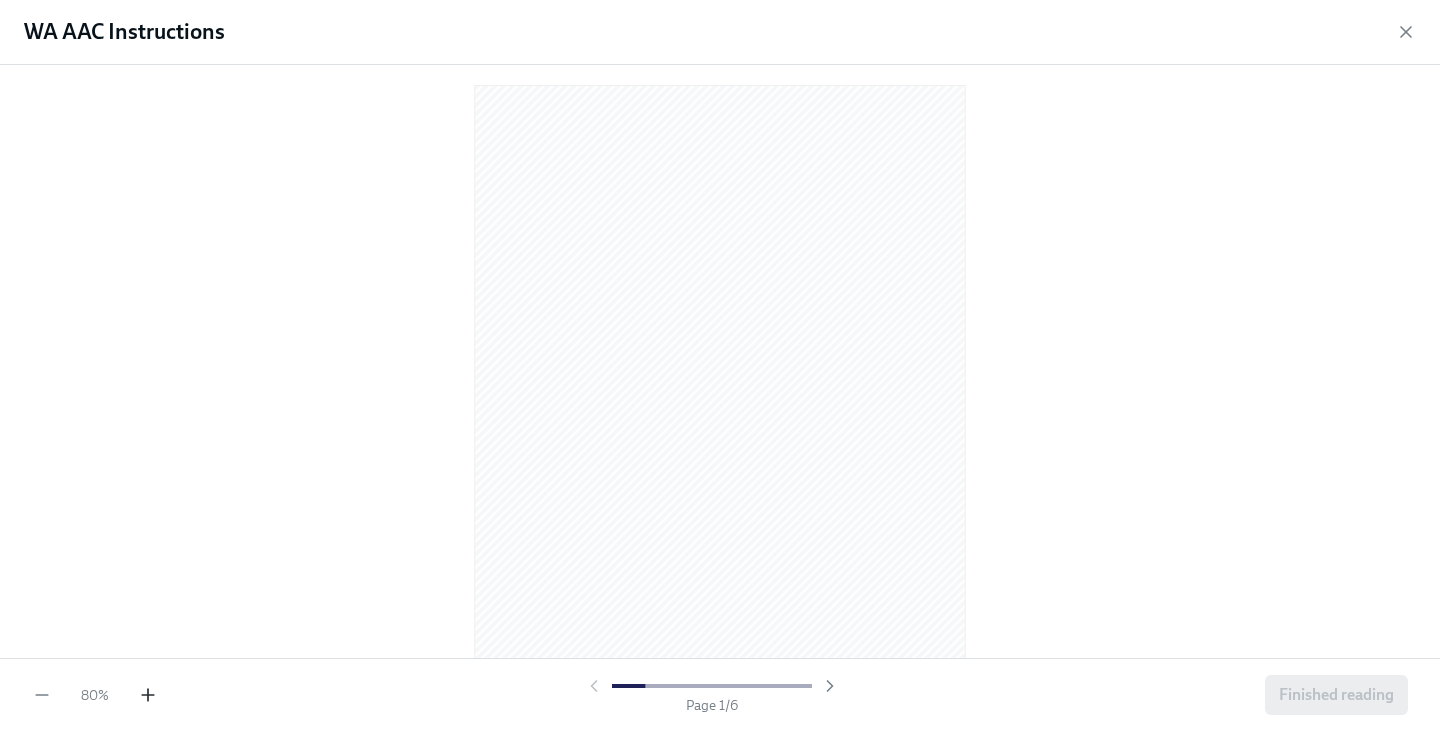 click 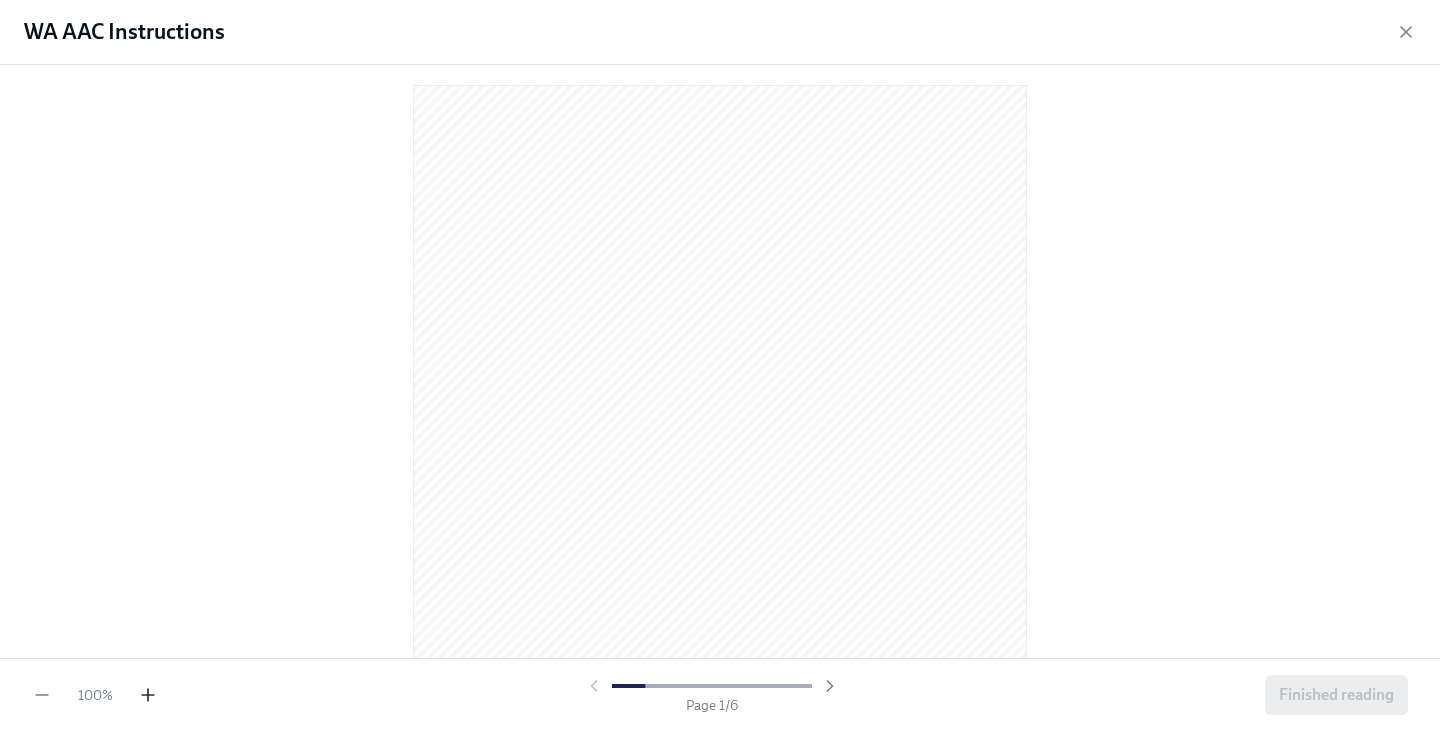 click 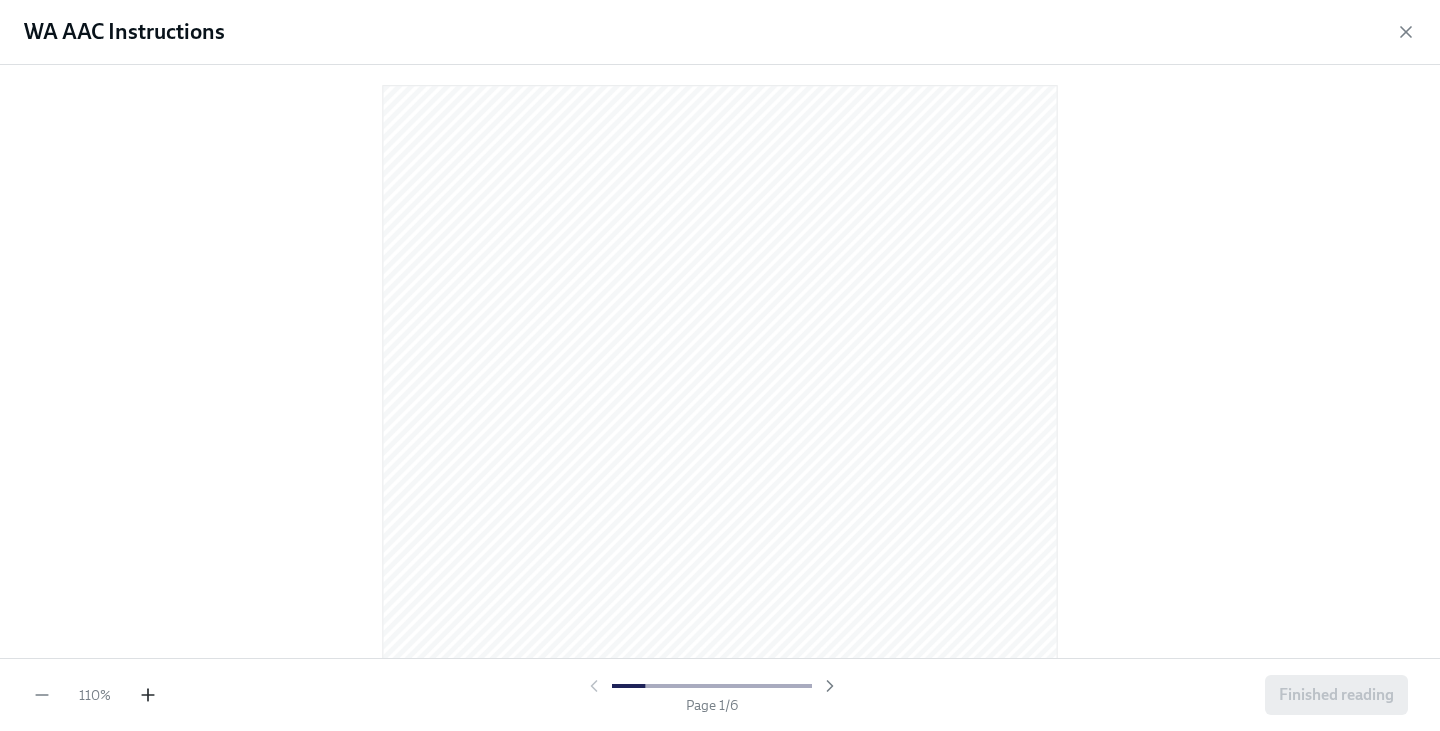 click 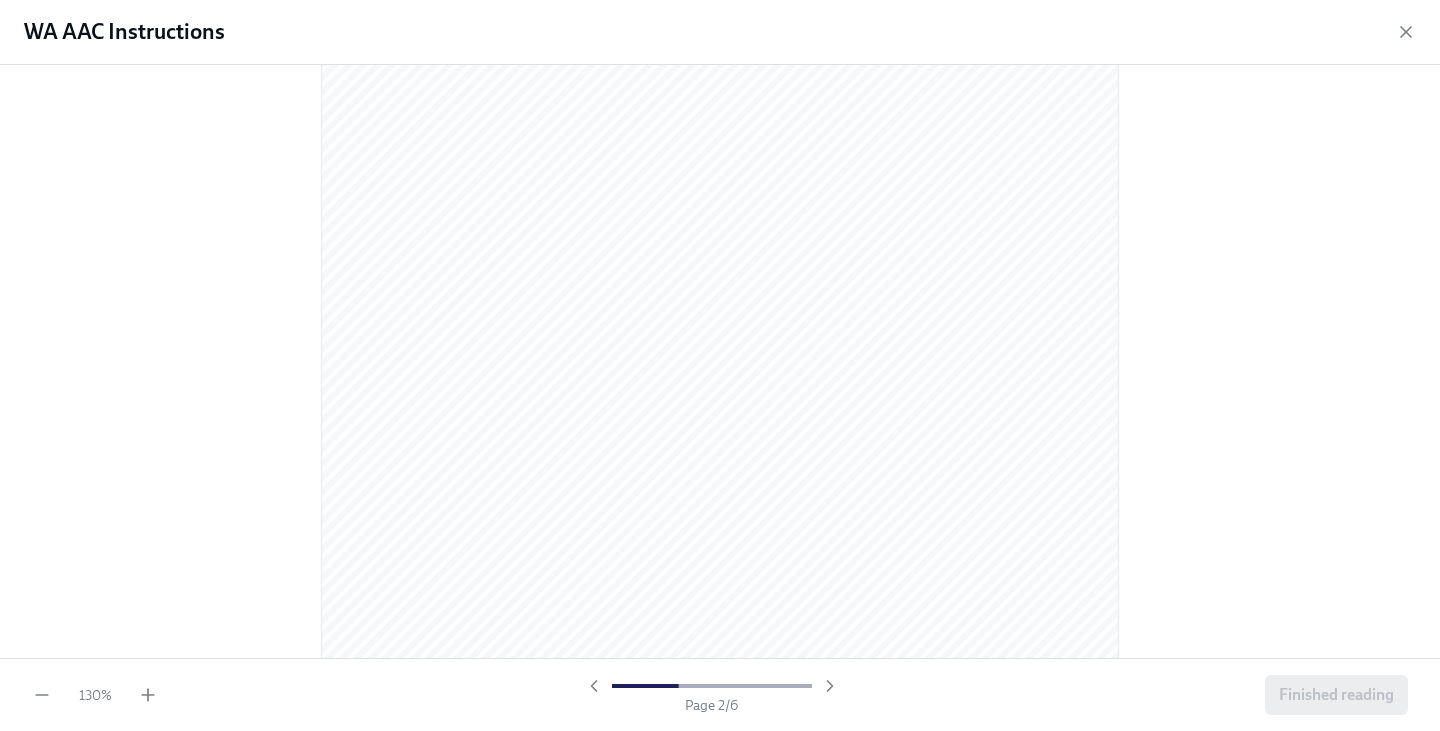 scroll, scrollTop: 1450, scrollLeft: 0, axis: vertical 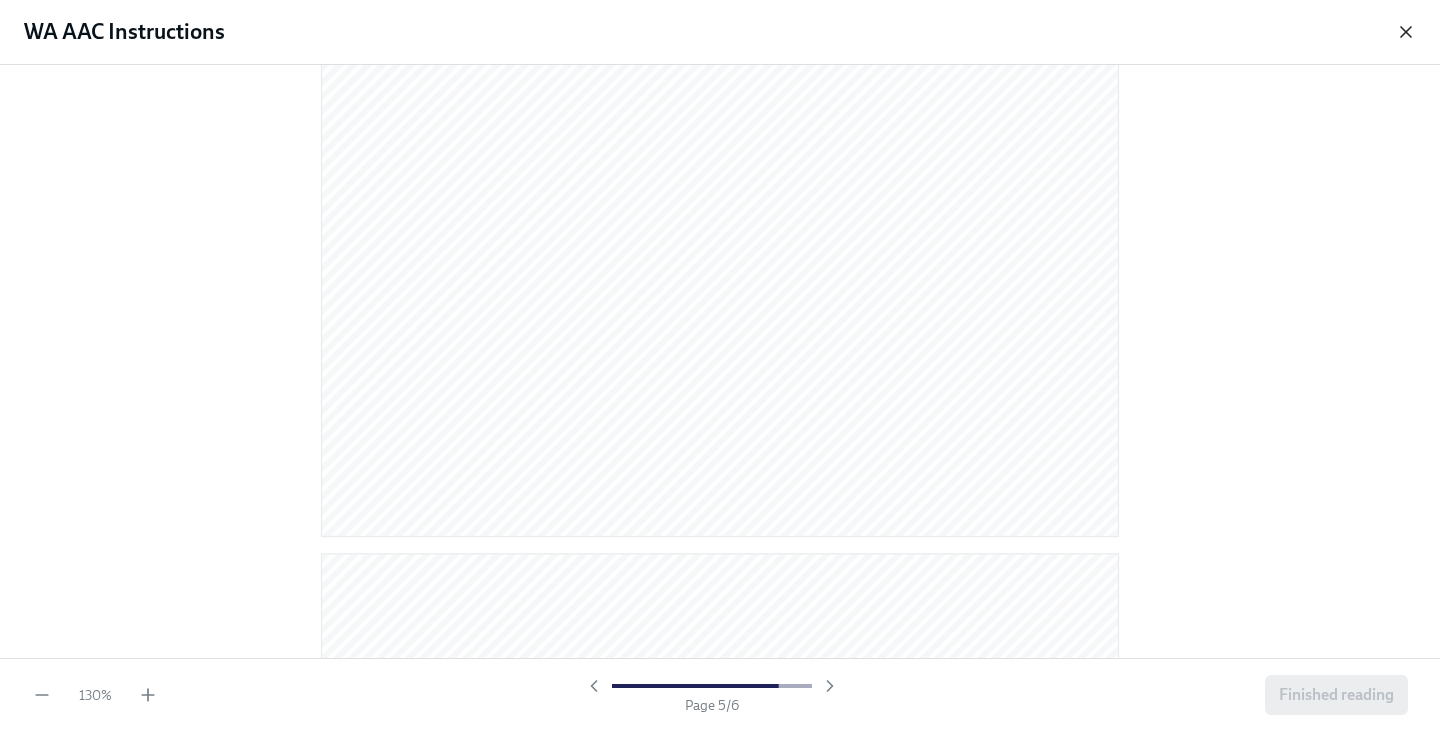 click 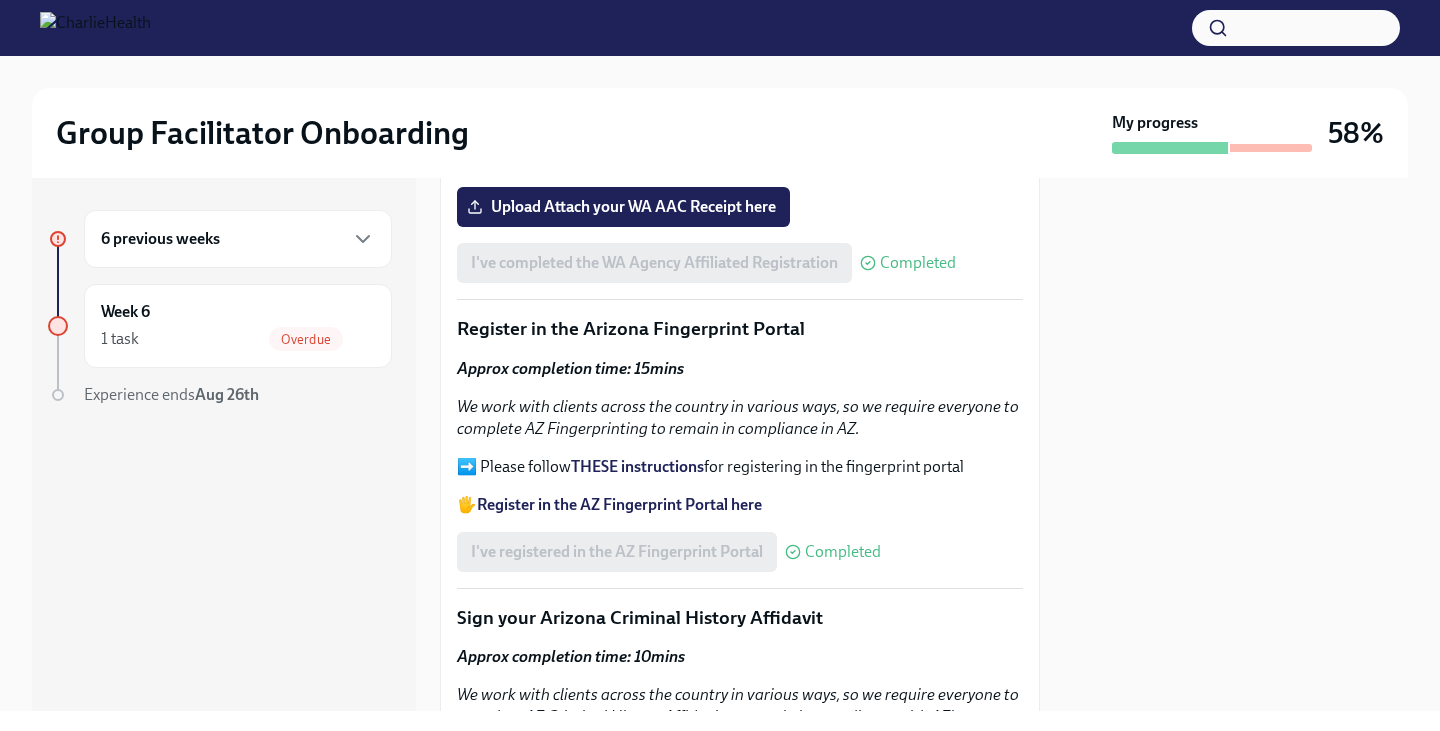 scroll, scrollTop: 2206, scrollLeft: 0, axis: vertical 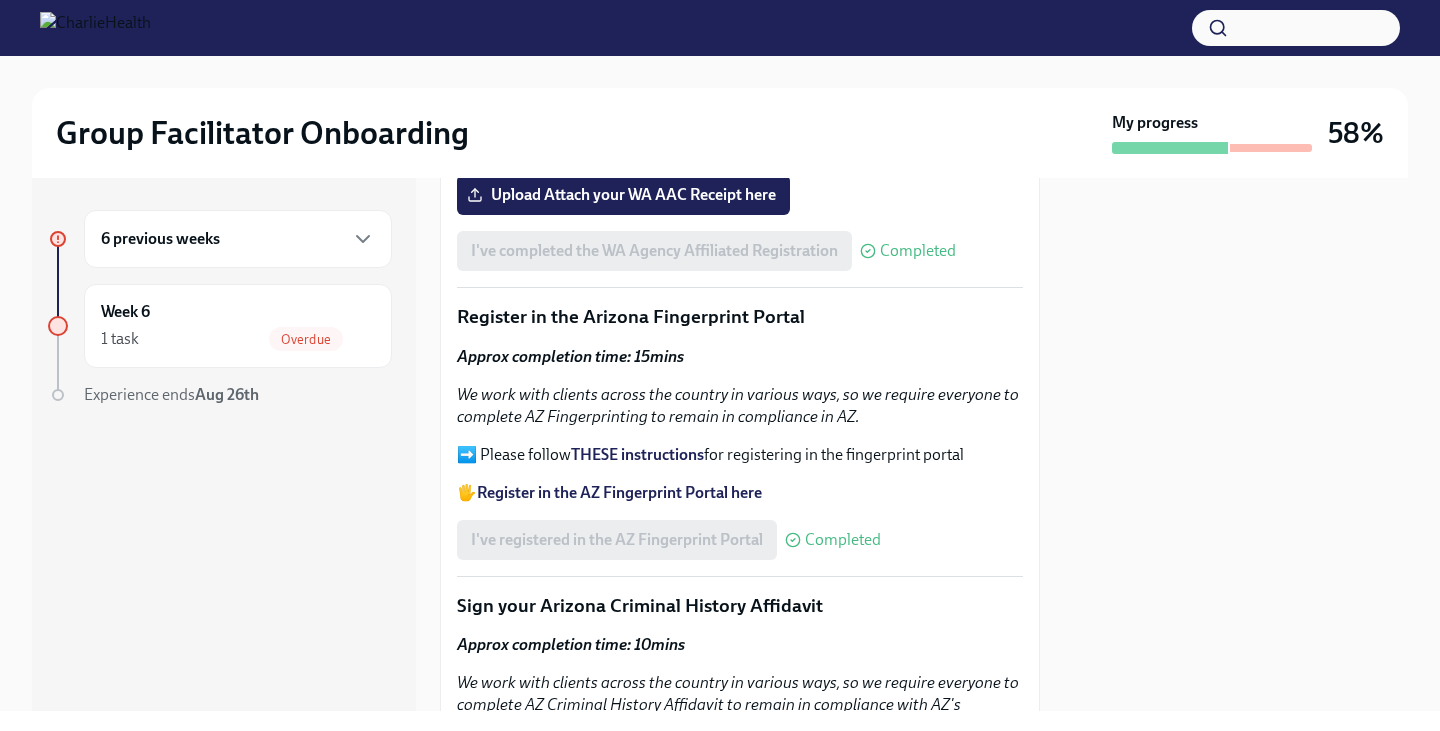click on "Register in the AZ Fingerprint Portal here" at bounding box center [619, 492] 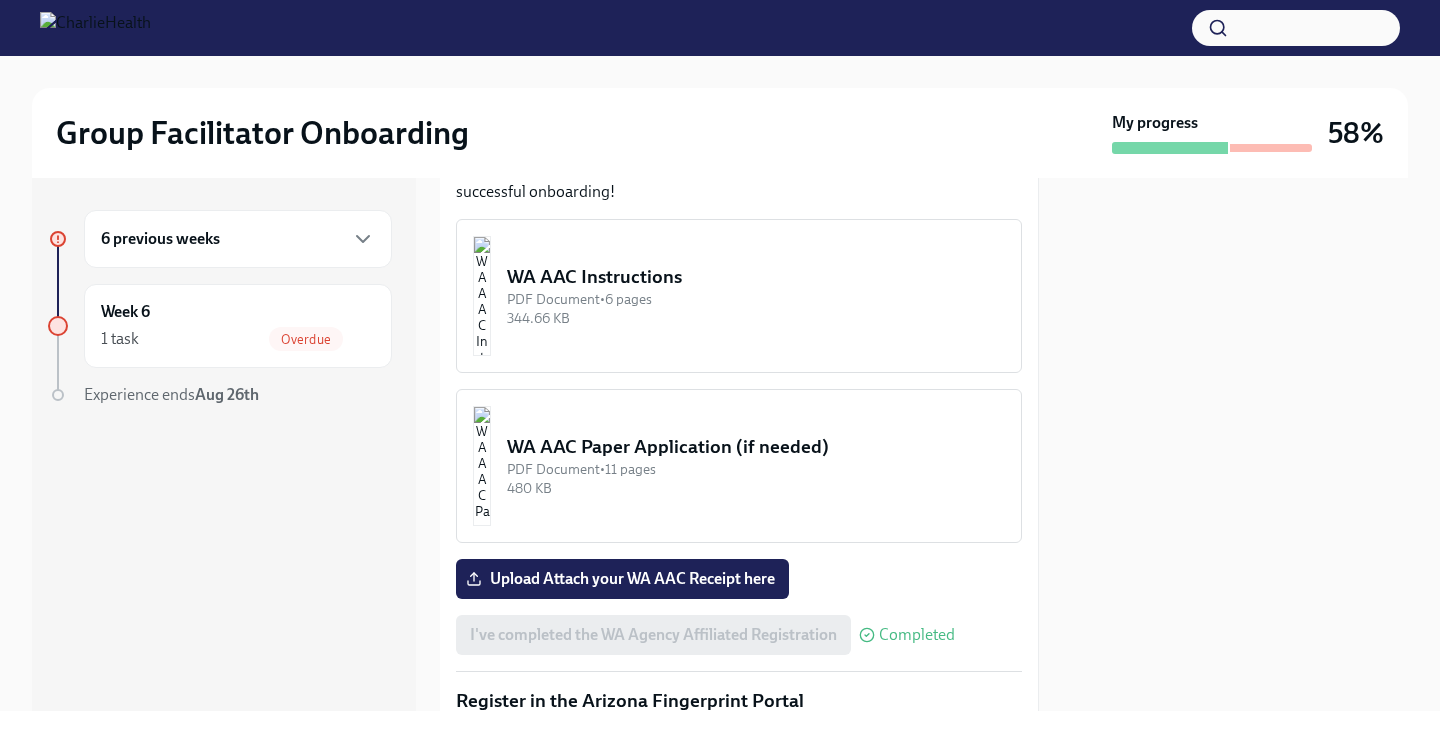 scroll, scrollTop: 1827, scrollLeft: 1, axis: both 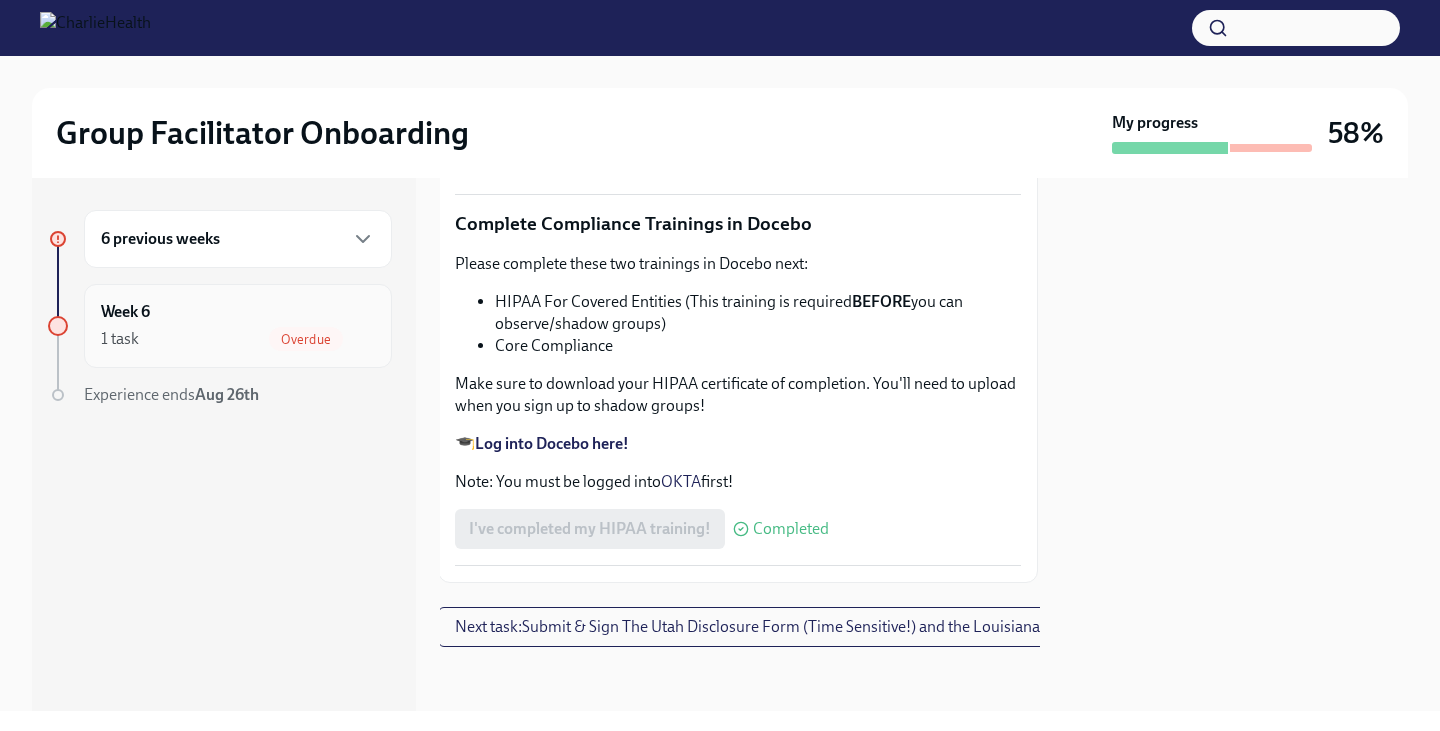 click on "Week 6 1 task Overdue" at bounding box center [238, 326] 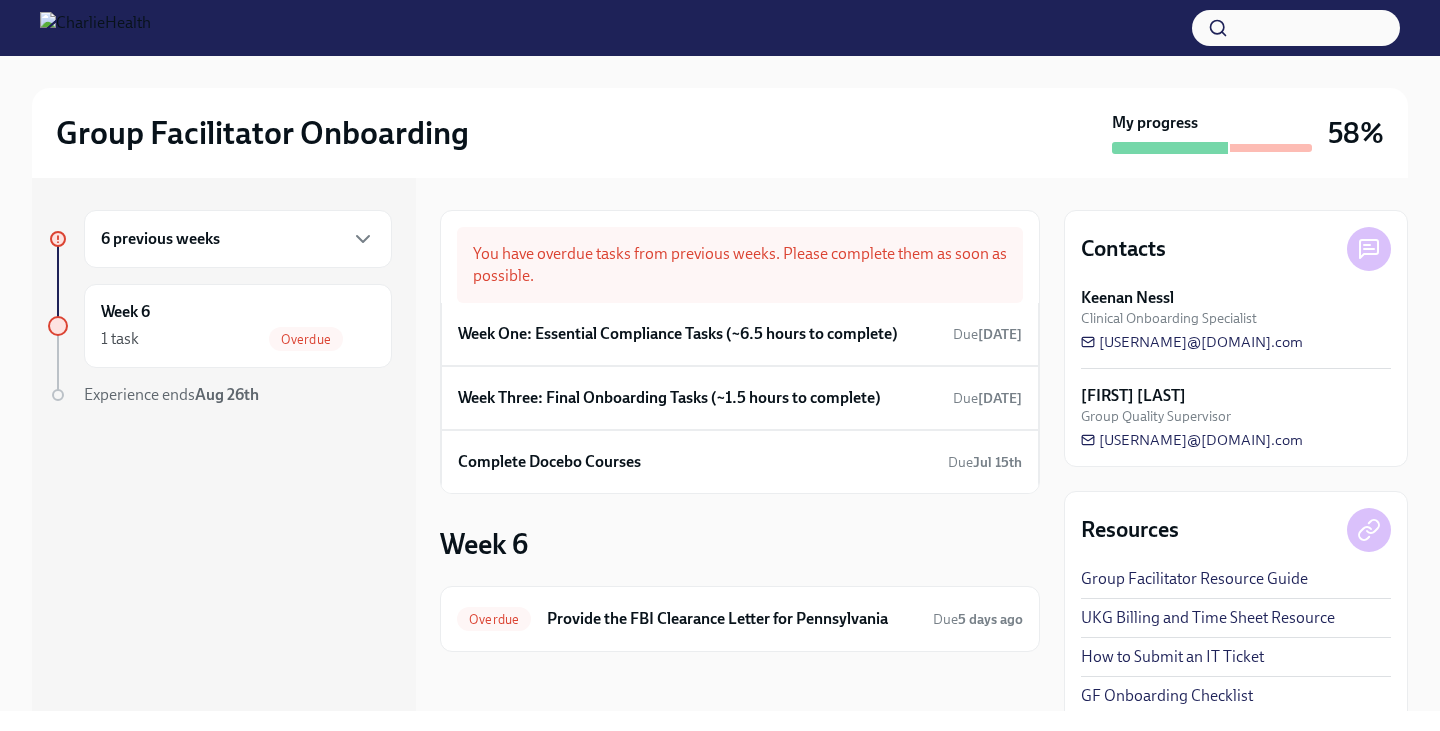 click on "6 previous weeks" at bounding box center (238, 239) 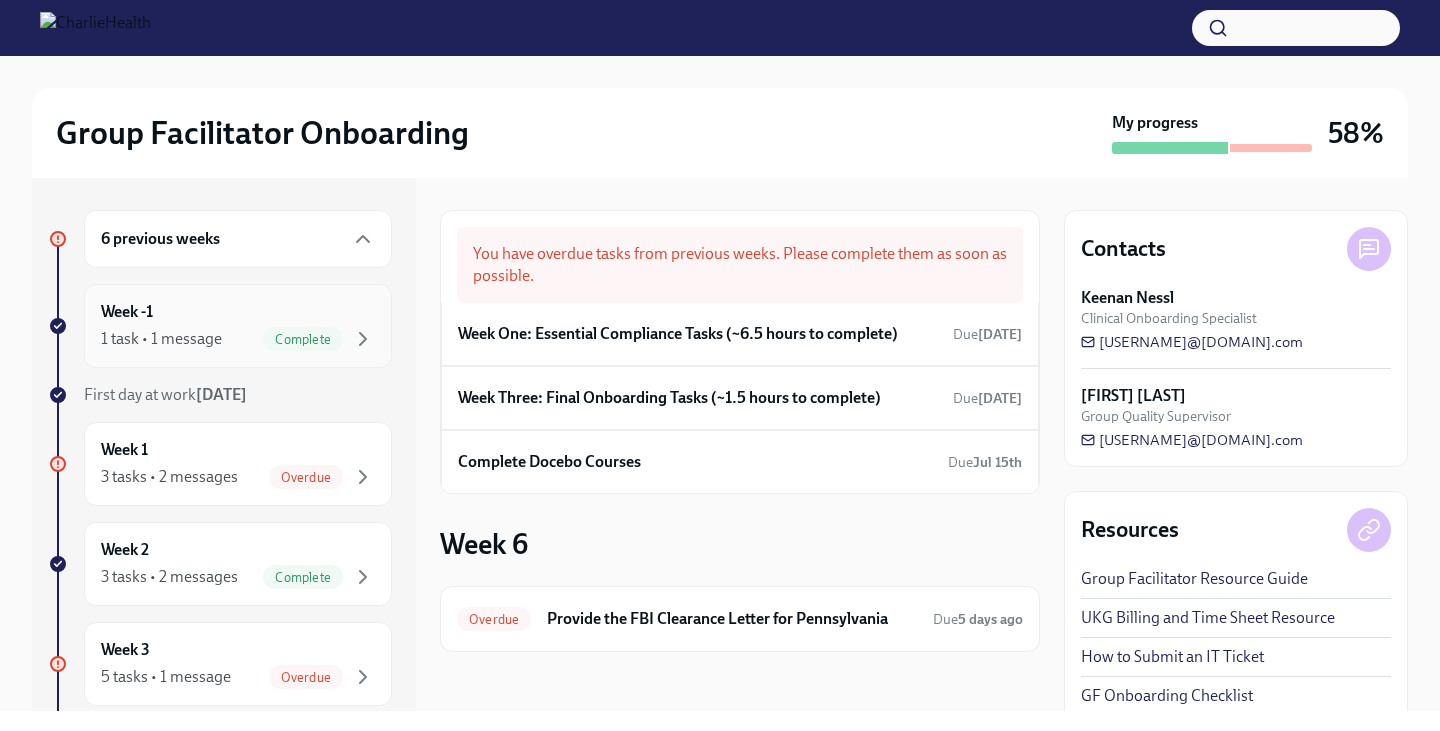 scroll, scrollTop: 164, scrollLeft: 0, axis: vertical 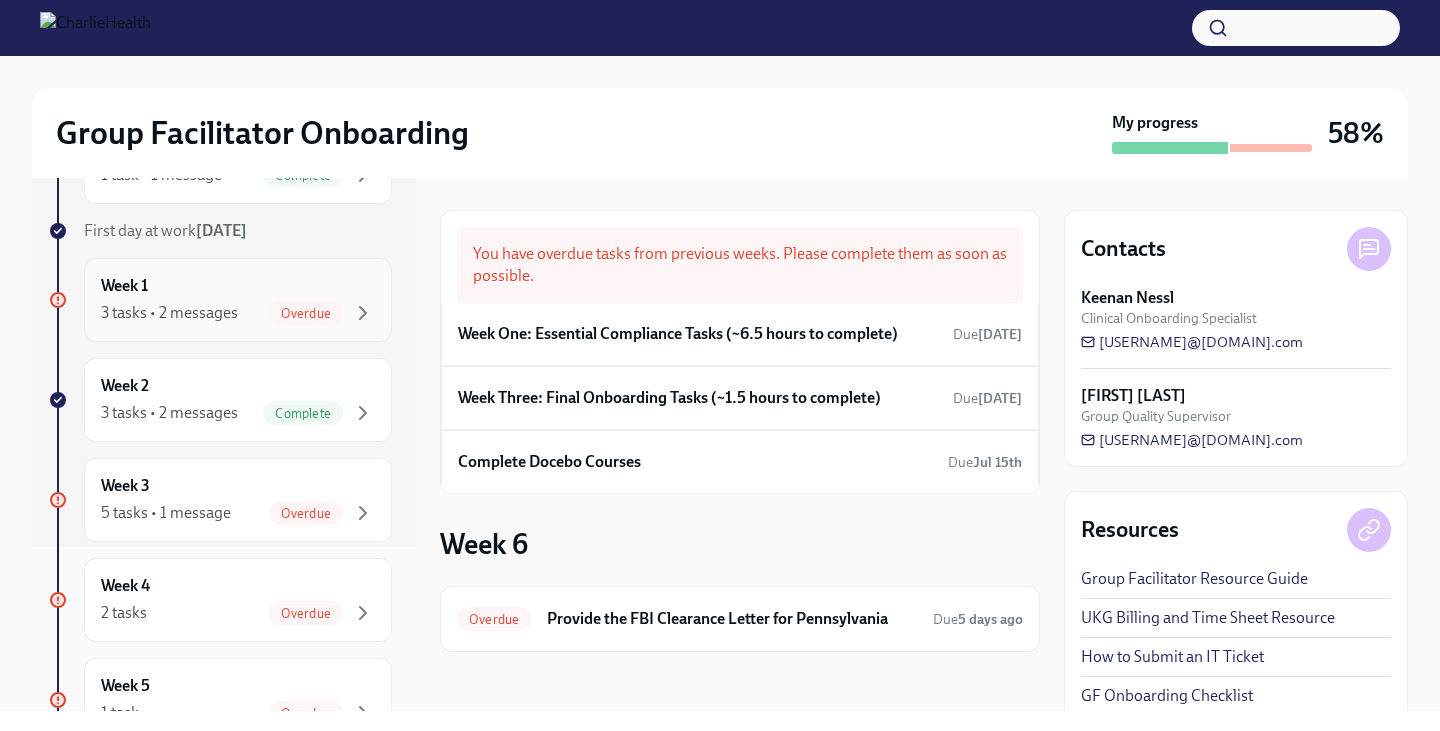 click on "Week 1 3 tasks • 2 messages Overdue" at bounding box center (238, 300) 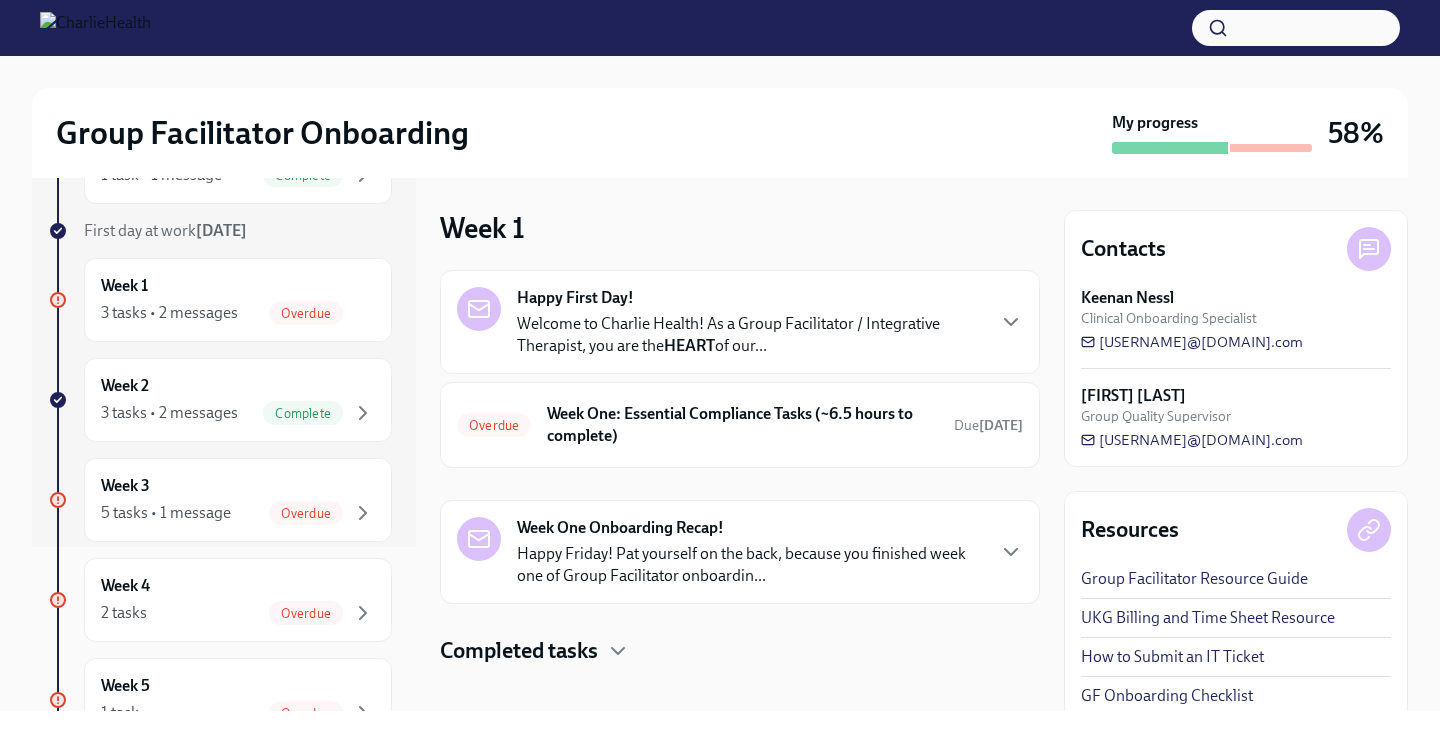 scroll, scrollTop: 19, scrollLeft: 0, axis: vertical 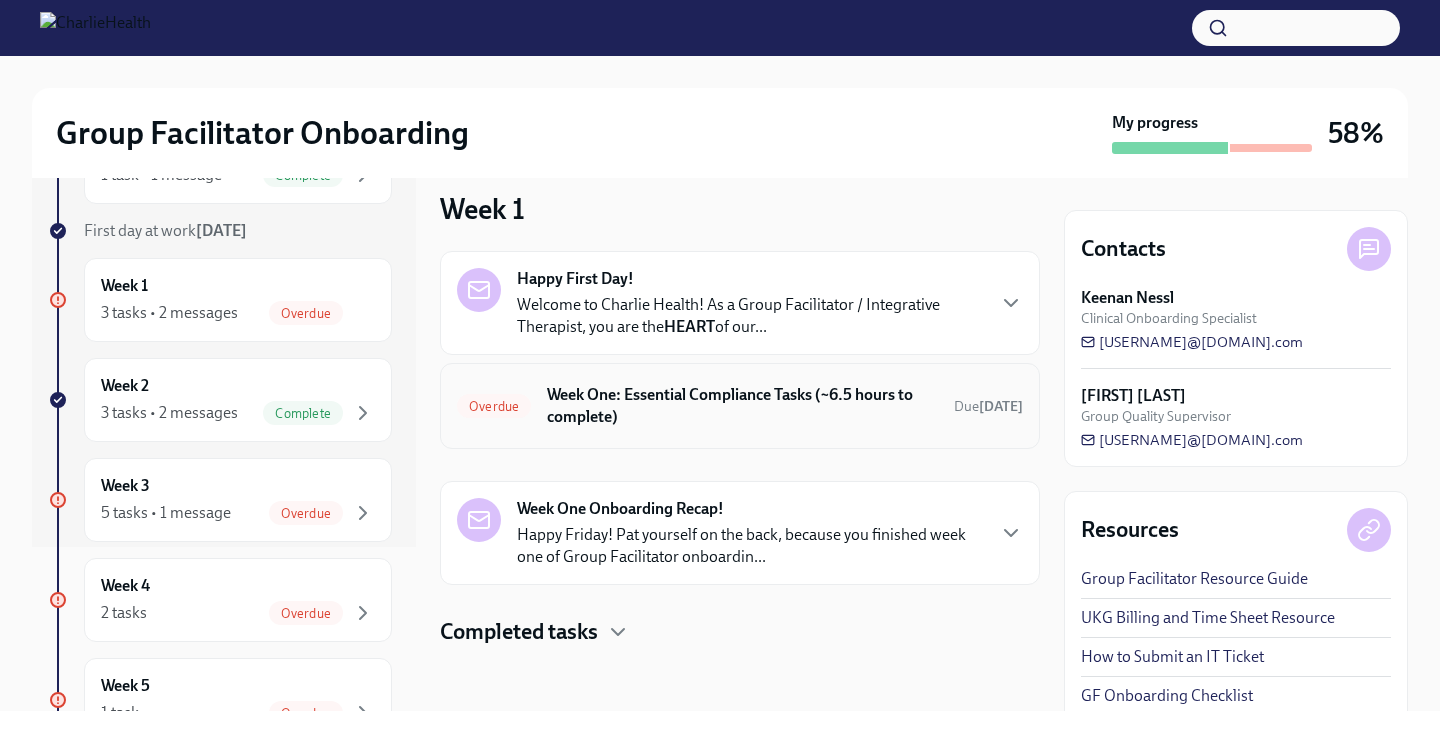 click on "Week One: Essential Compliance Tasks (~6.5 hours to complete)" at bounding box center [742, 406] 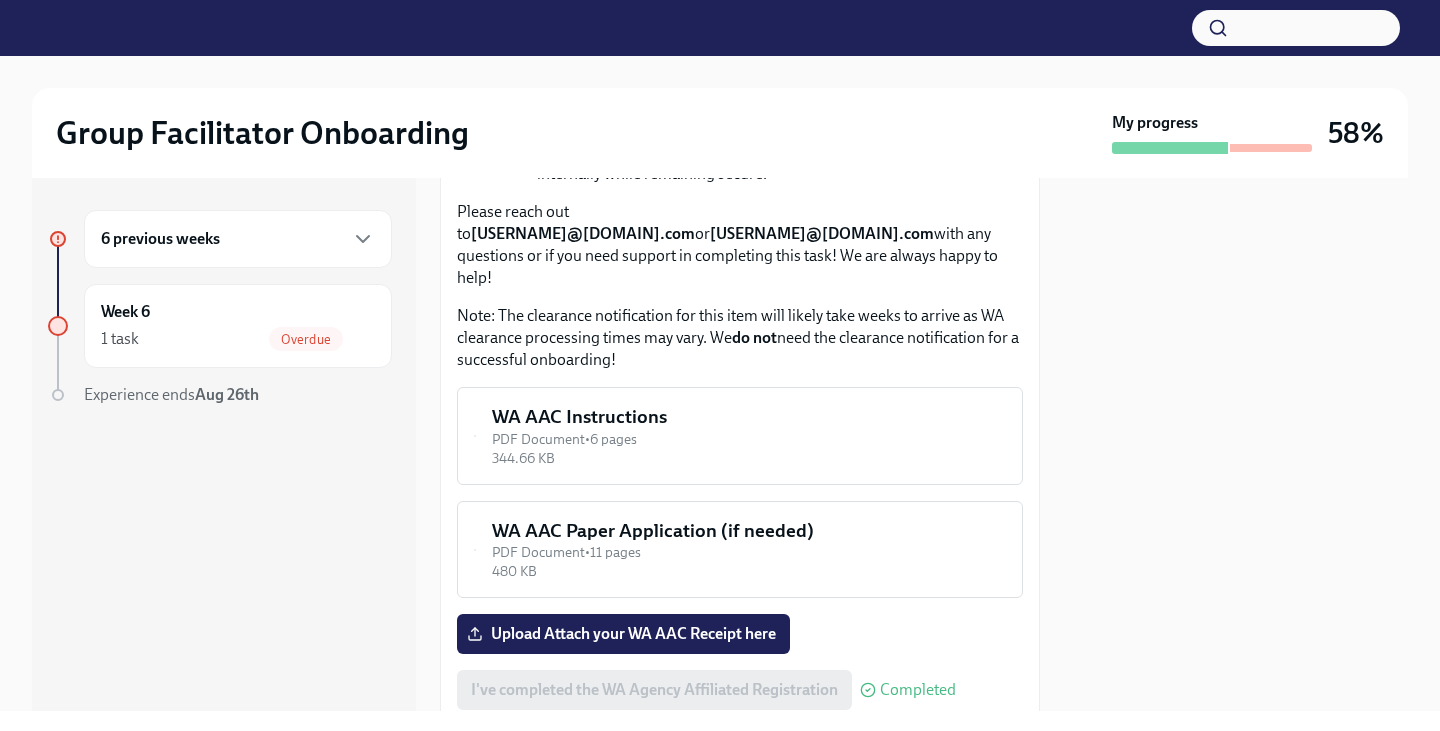 scroll, scrollTop: 1608, scrollLeft: 0, axis: vertical 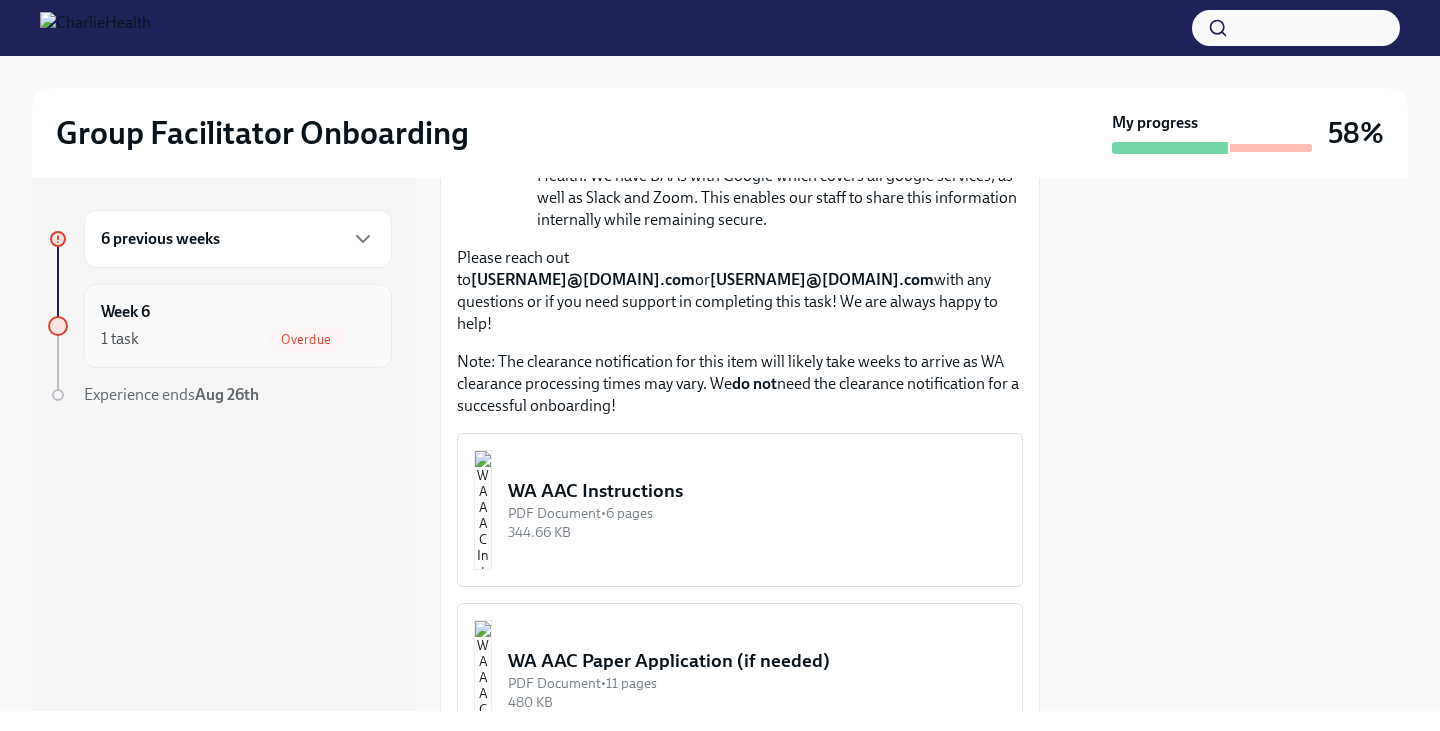 click on "Week 6 1 task Overdue" at bounding box center [238, 326] 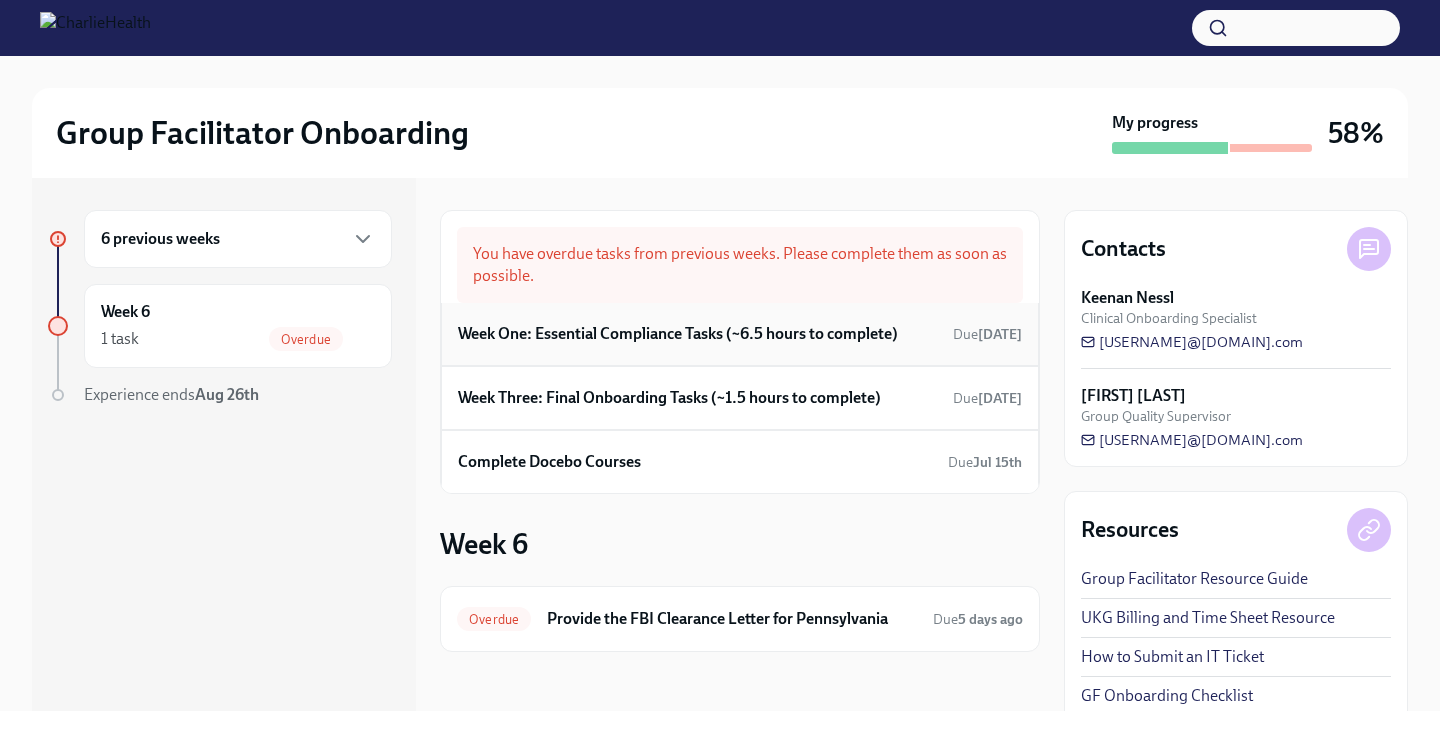 click on "Week One: Essential Compliance Tasks (~6.5 hours to complete)" at bounding box center (678, 334) 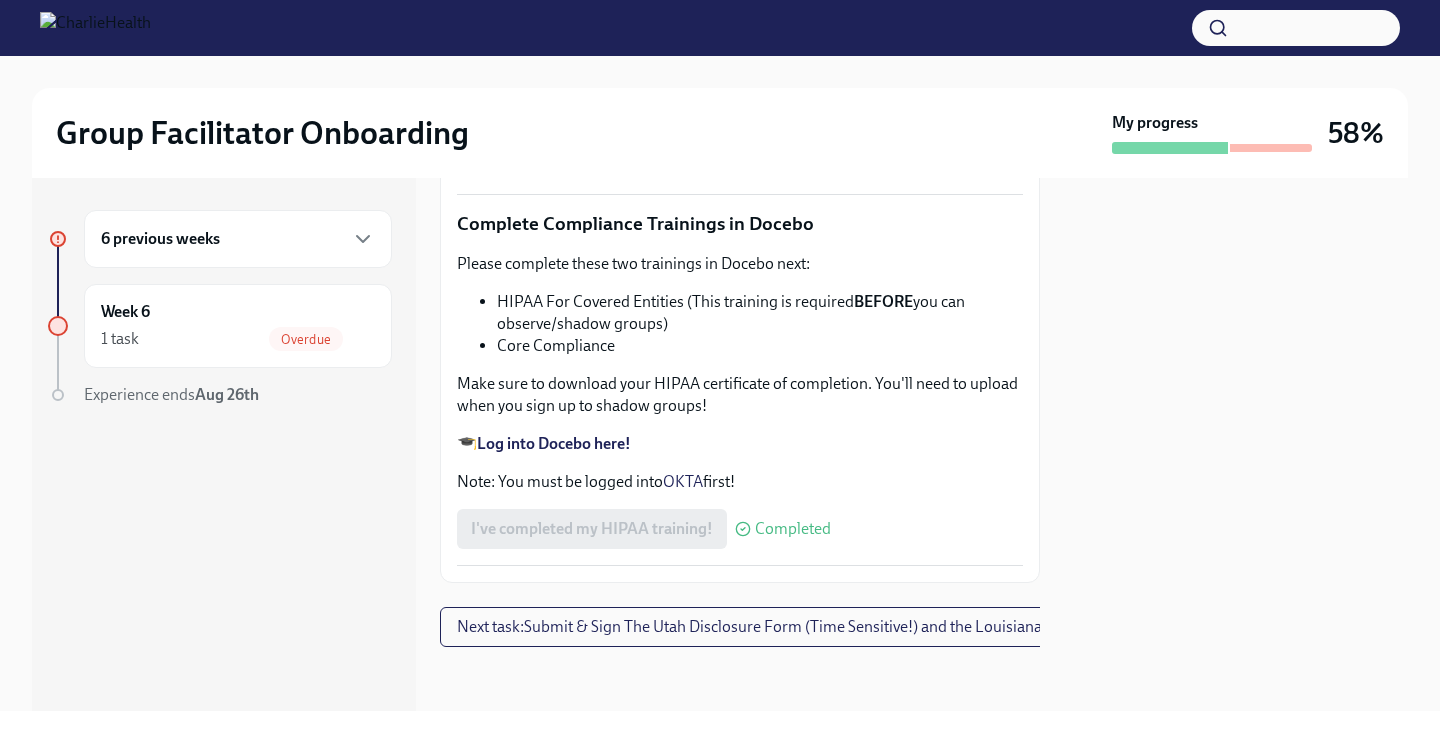 scroll, scrollTop: 4788, scrollLeft: 0, axis: vertical 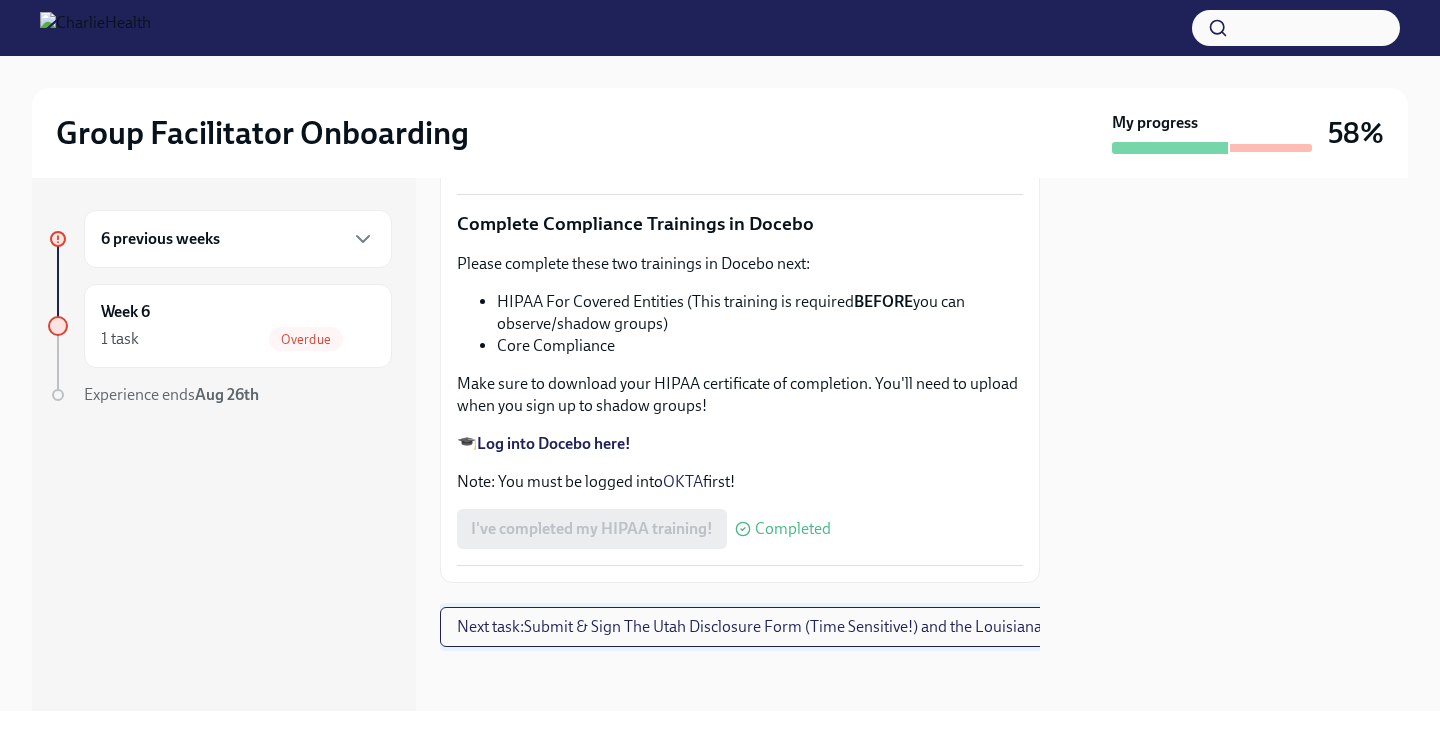 click on "Next task :  Submit & Sign The Utah Disclosure Form (Time Sensitive!) and the Louisiana Background Check" at bounding box center (815, 627) 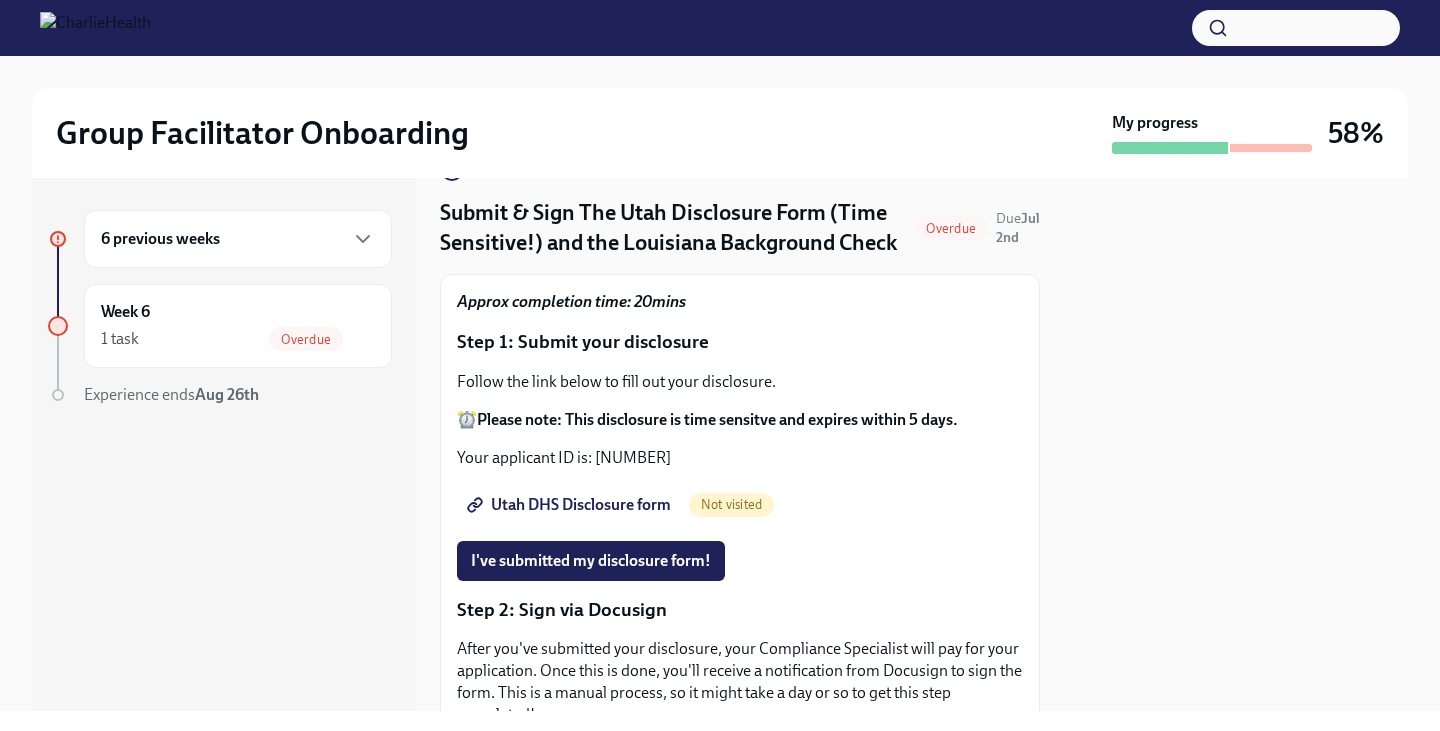 scroll, scrollTop: 53, scrollLeft: 0, axis: vertical 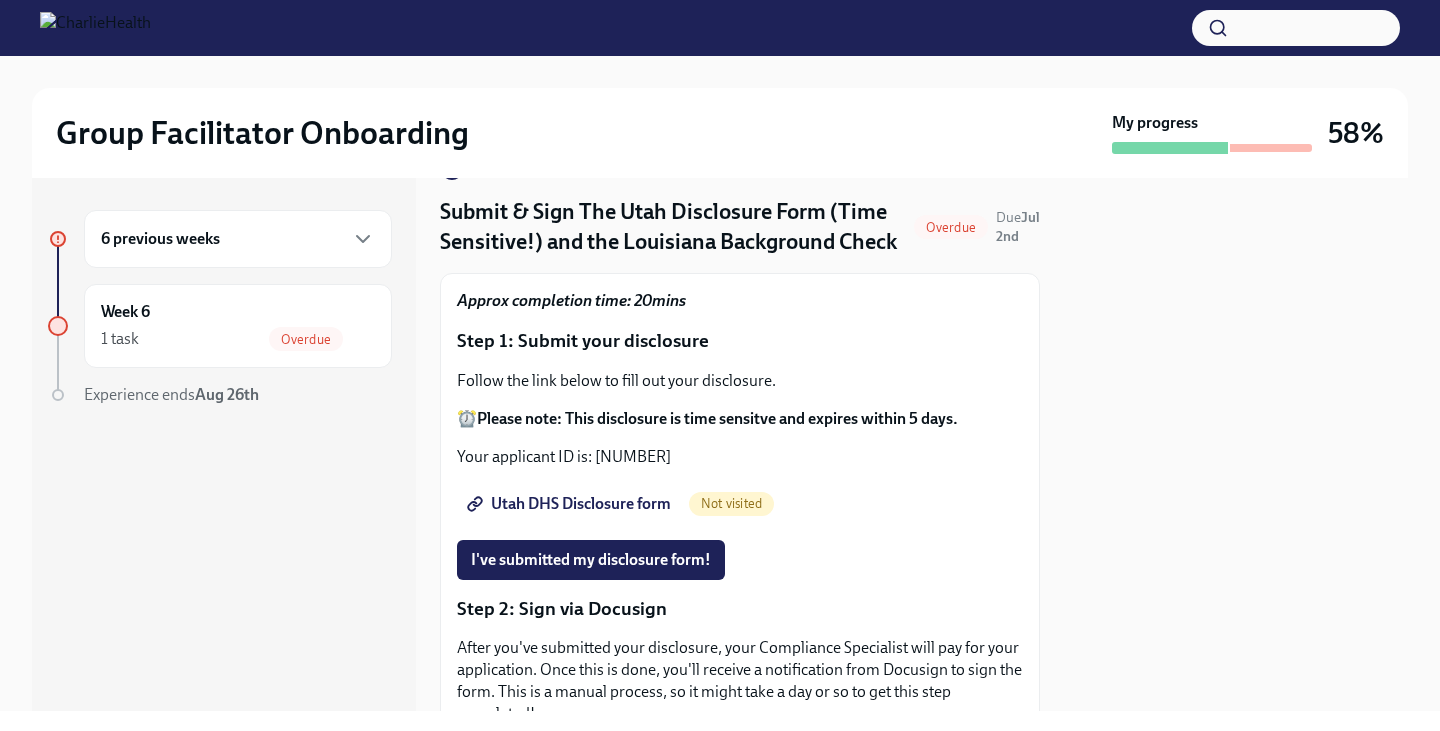 click on "Utah DHS Disclosure form" at bounding box center (571, 504) 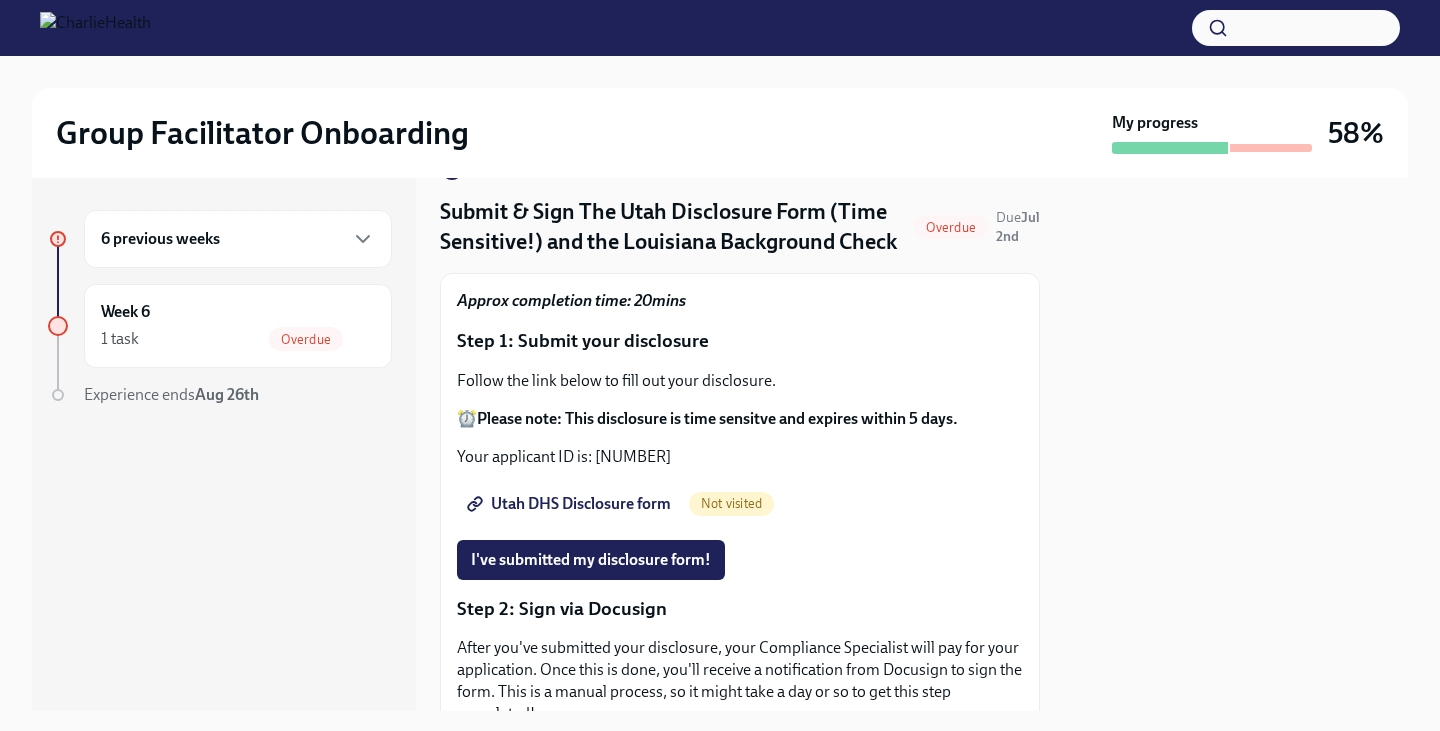 click on "Please note: This disclosure is time sensitve and expires within 5 days." at bounding box center [717, 418] 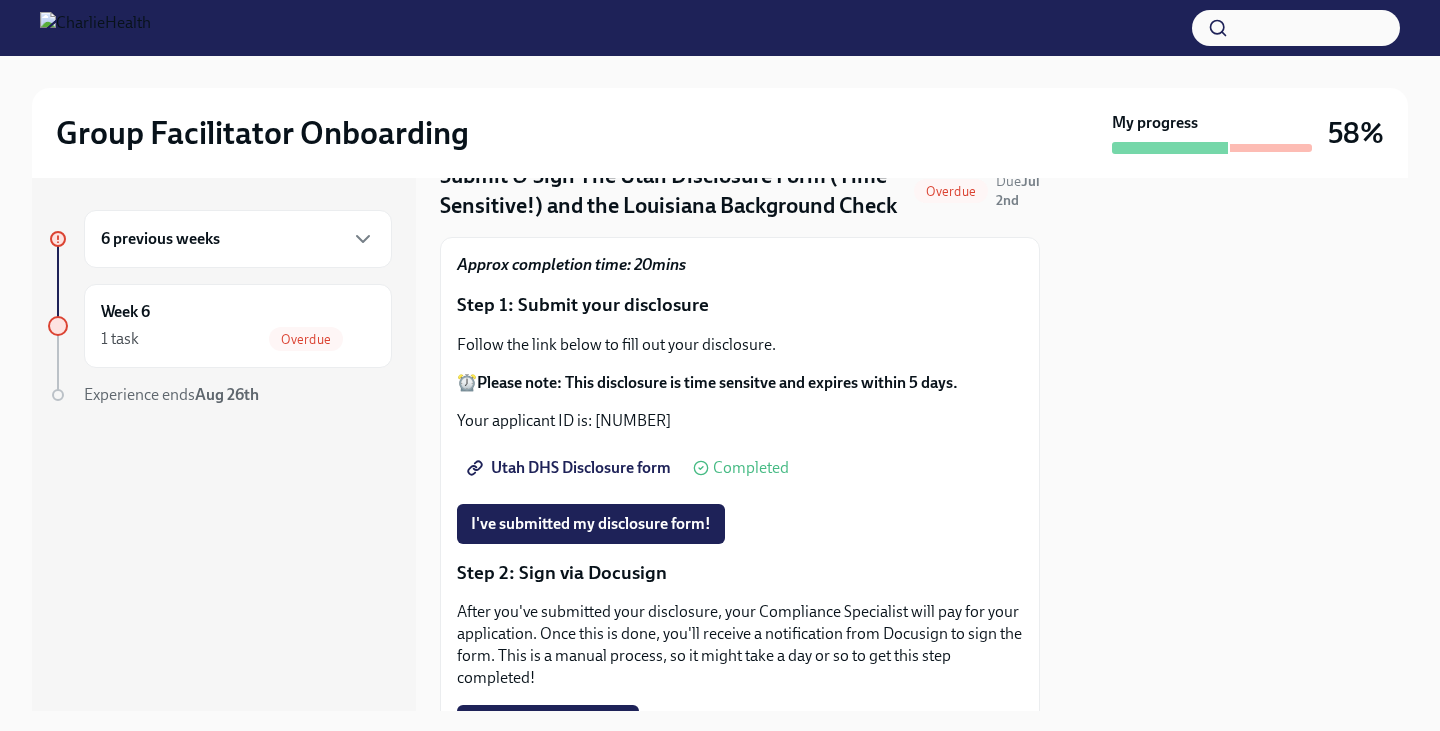 scroll, scrollTop: 91, scrollLeft: 0, axis: vertical 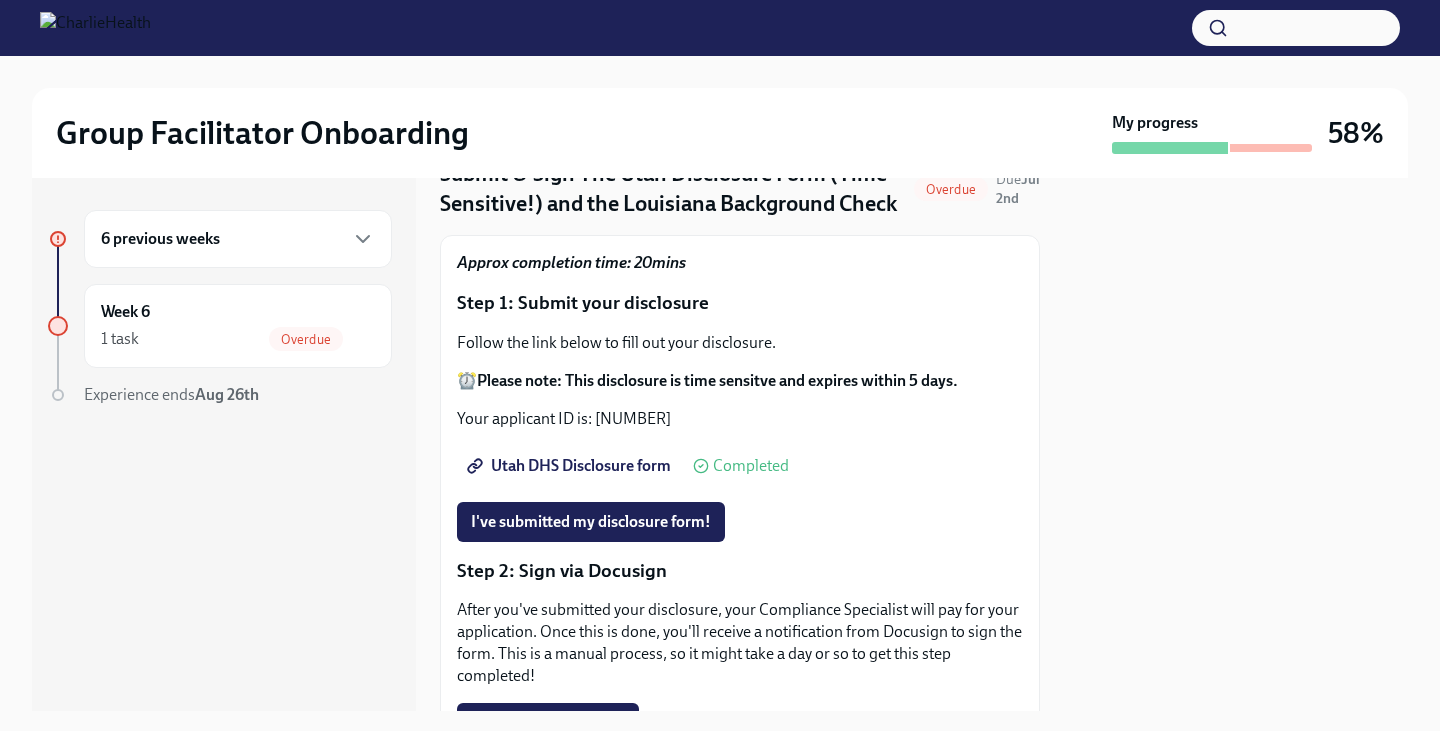 click on "Utah DHS Disclosure form" at bounding box center (571, 466) 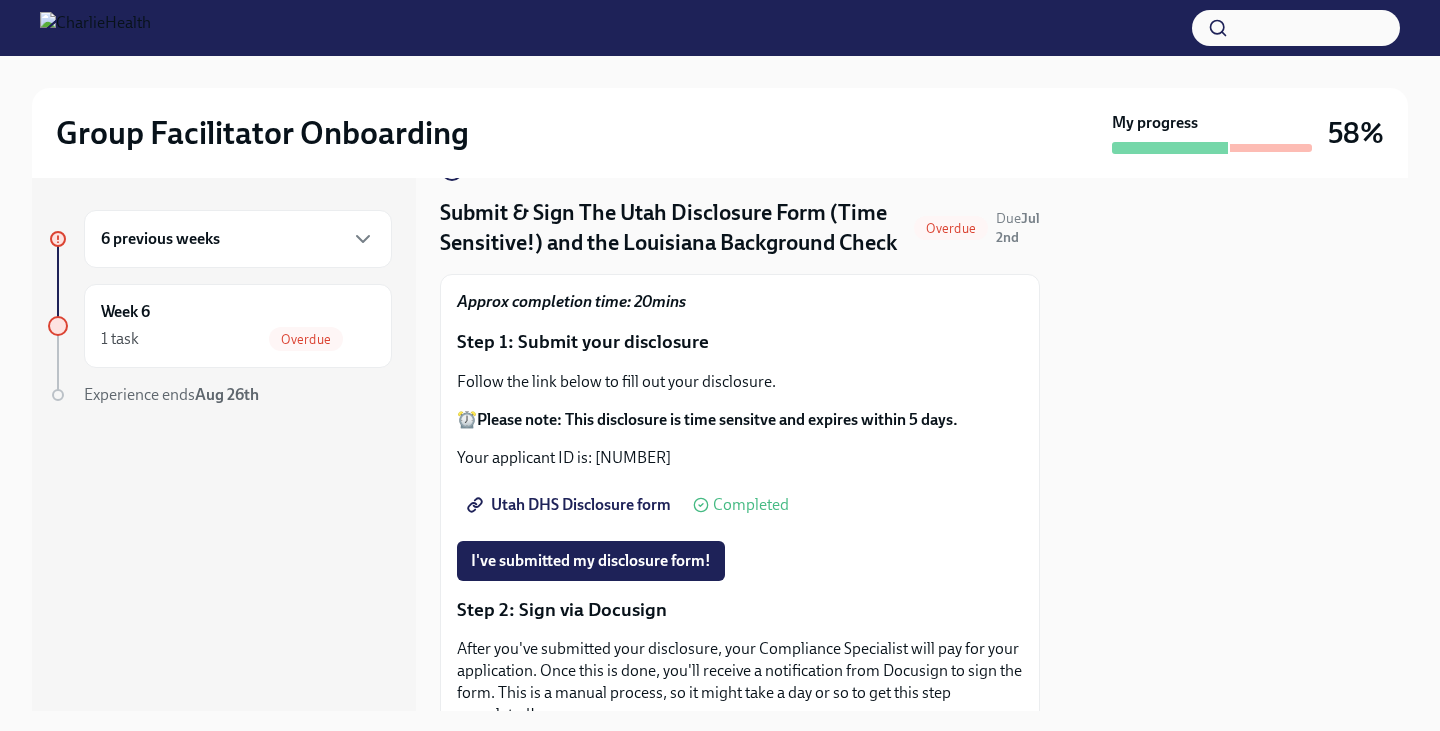scroll, scrollTop: 36, scrollLeft: 0, axis: vertical 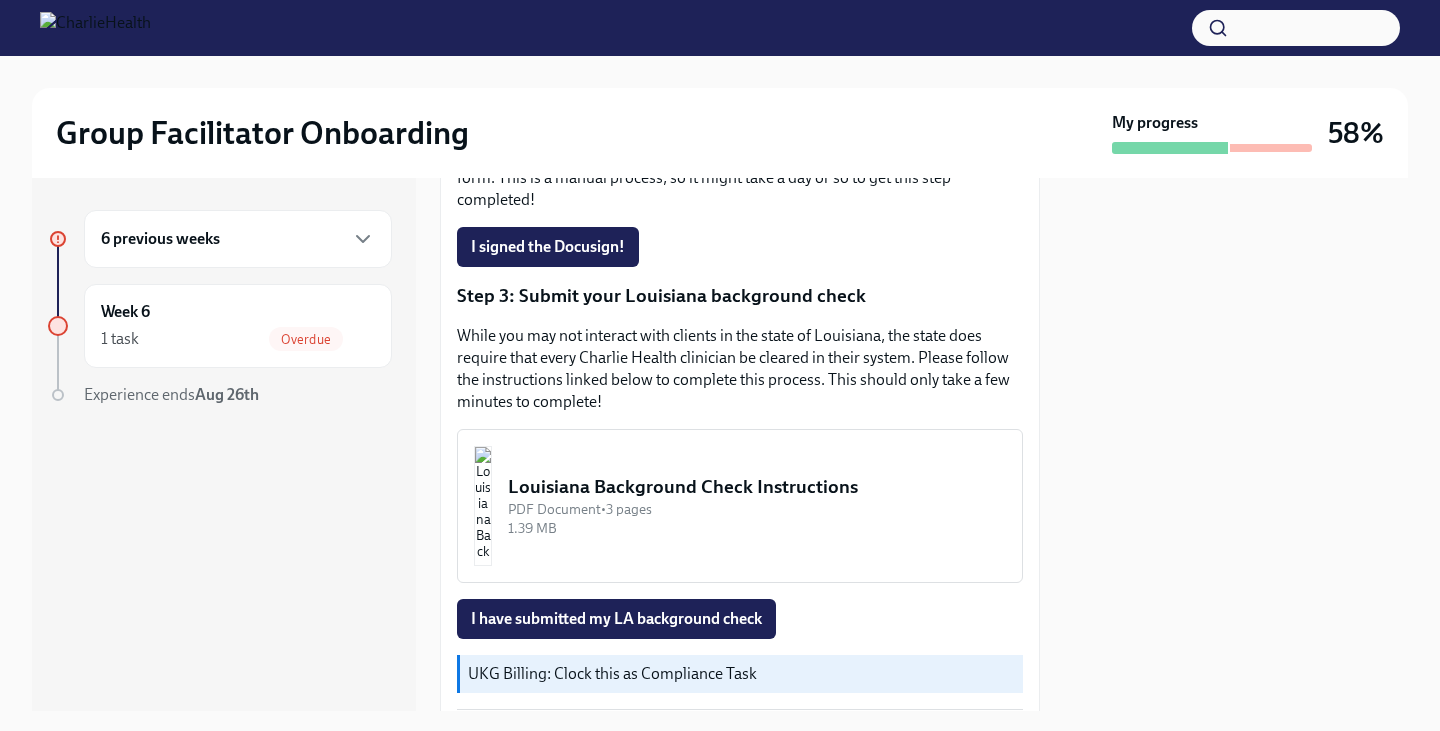 click on "Louisiana Background Check Instructions" at bounding box center (757, 487) 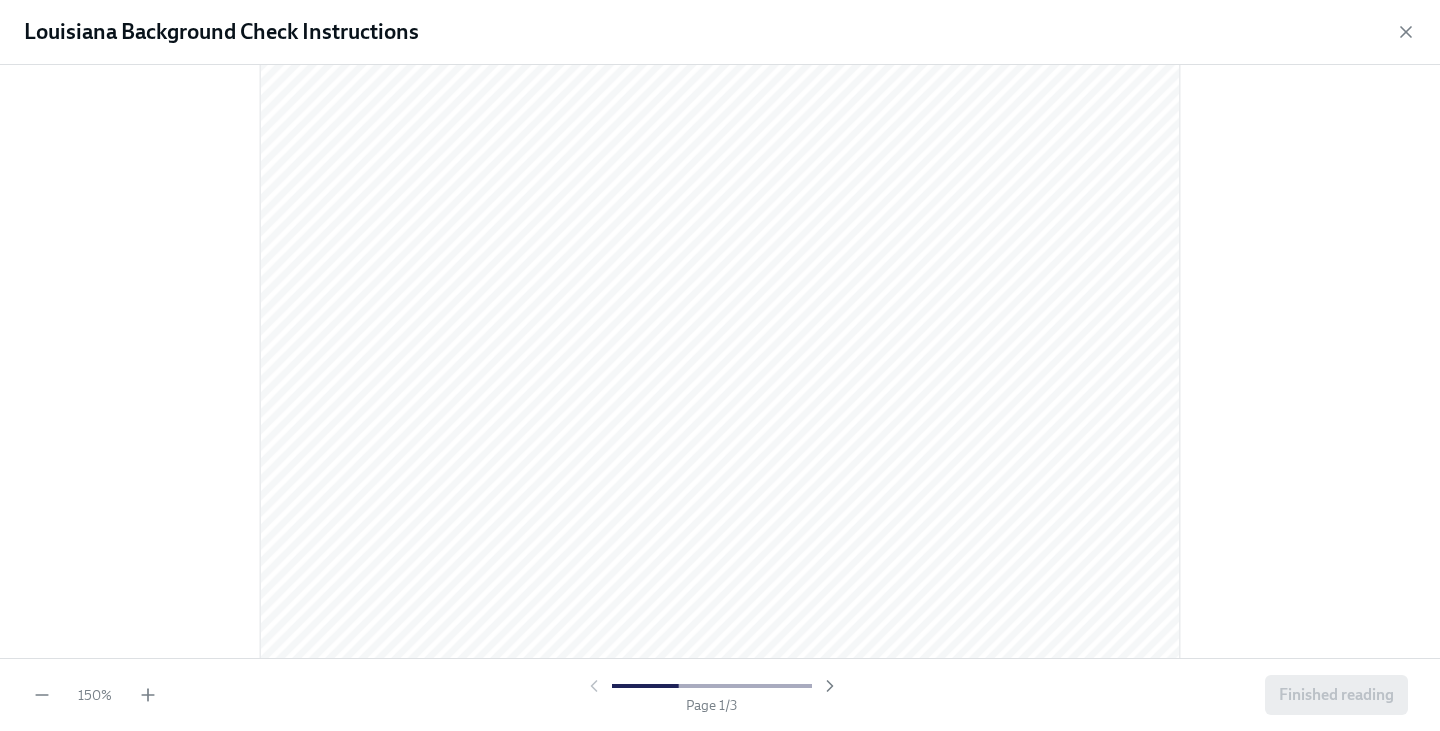 scroll, scrollTop: 67, scrollLeft: 0, axis: vertical 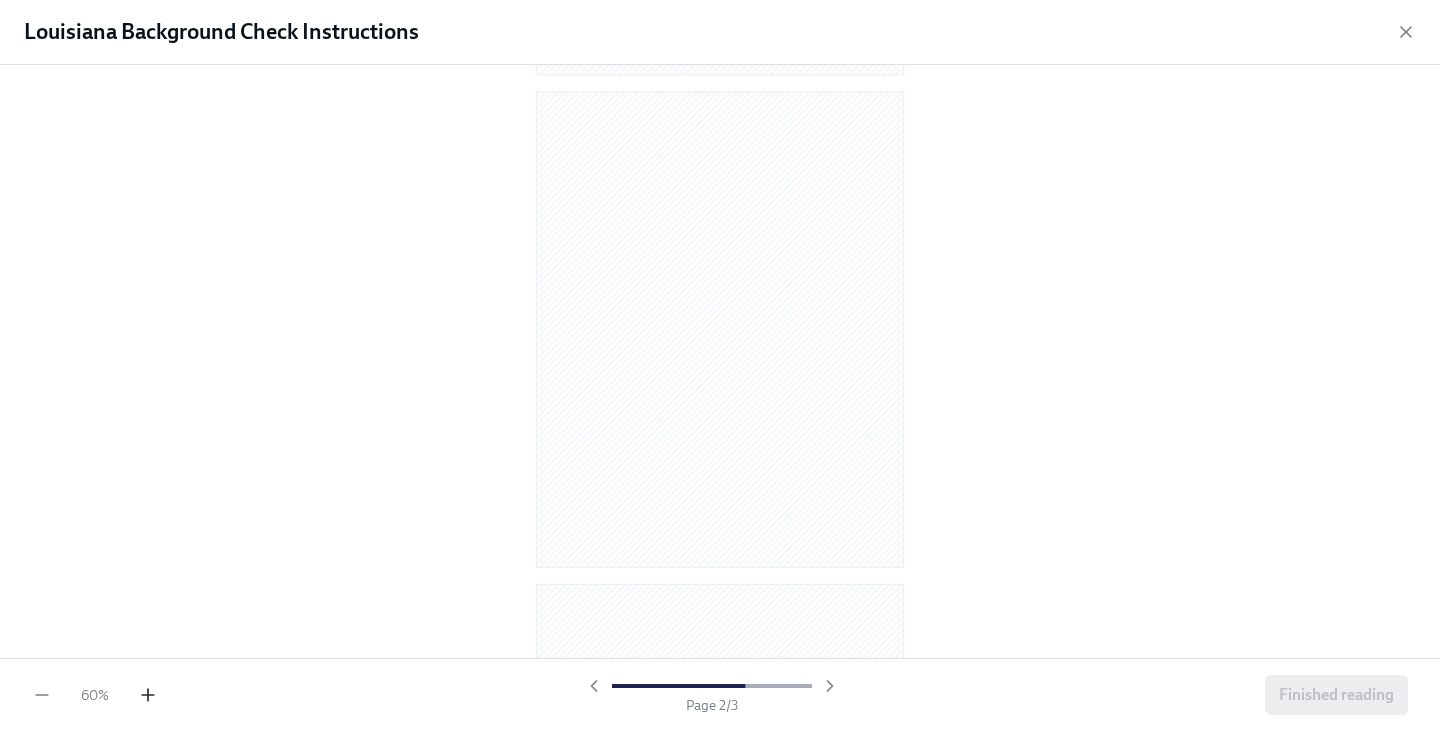 click 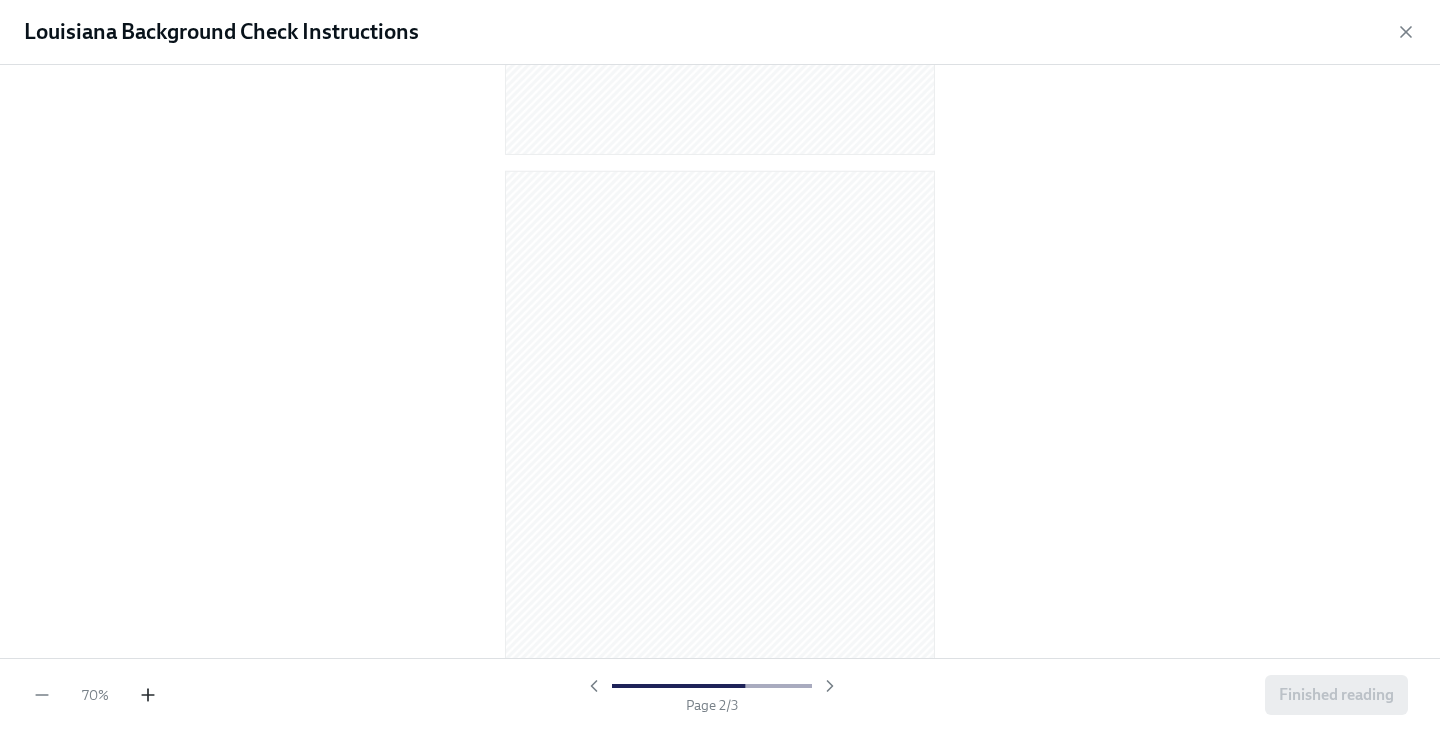 click 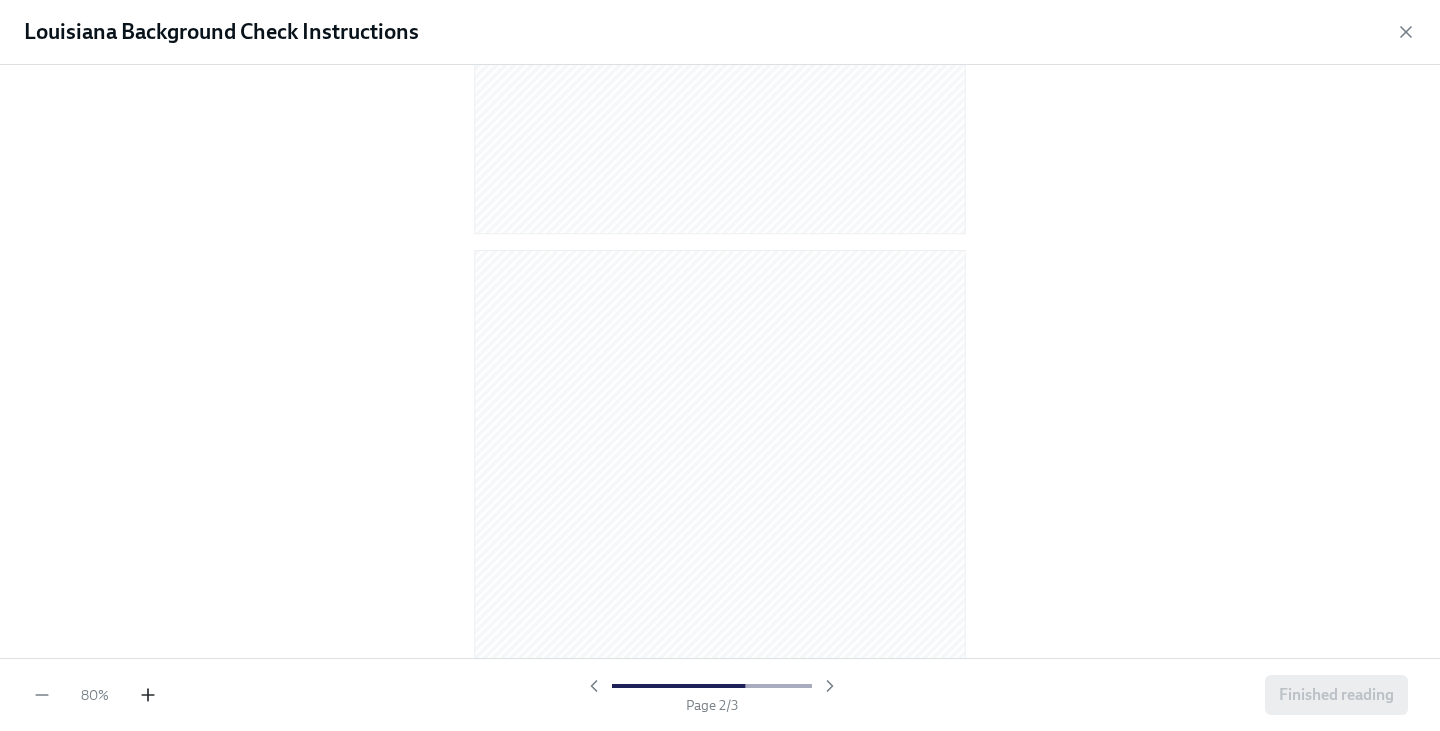 click 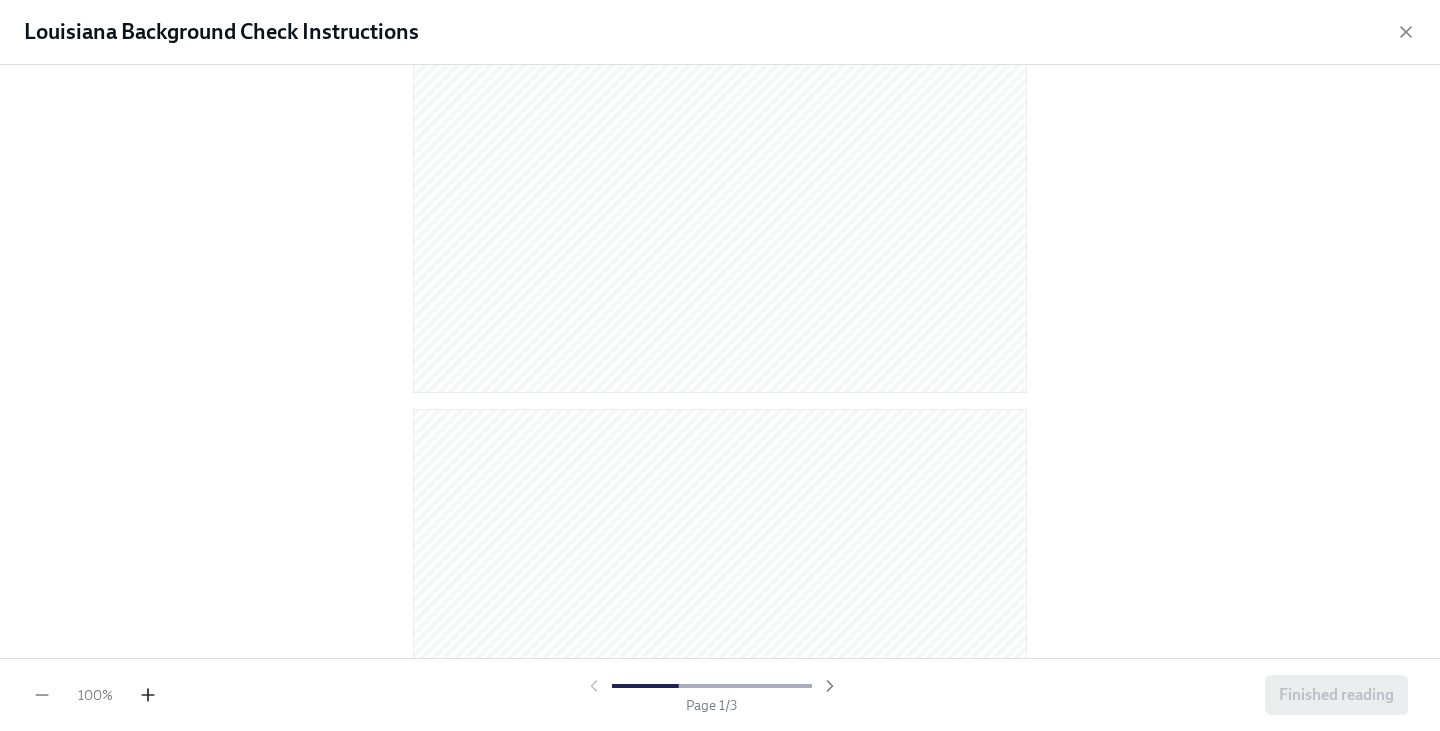 click 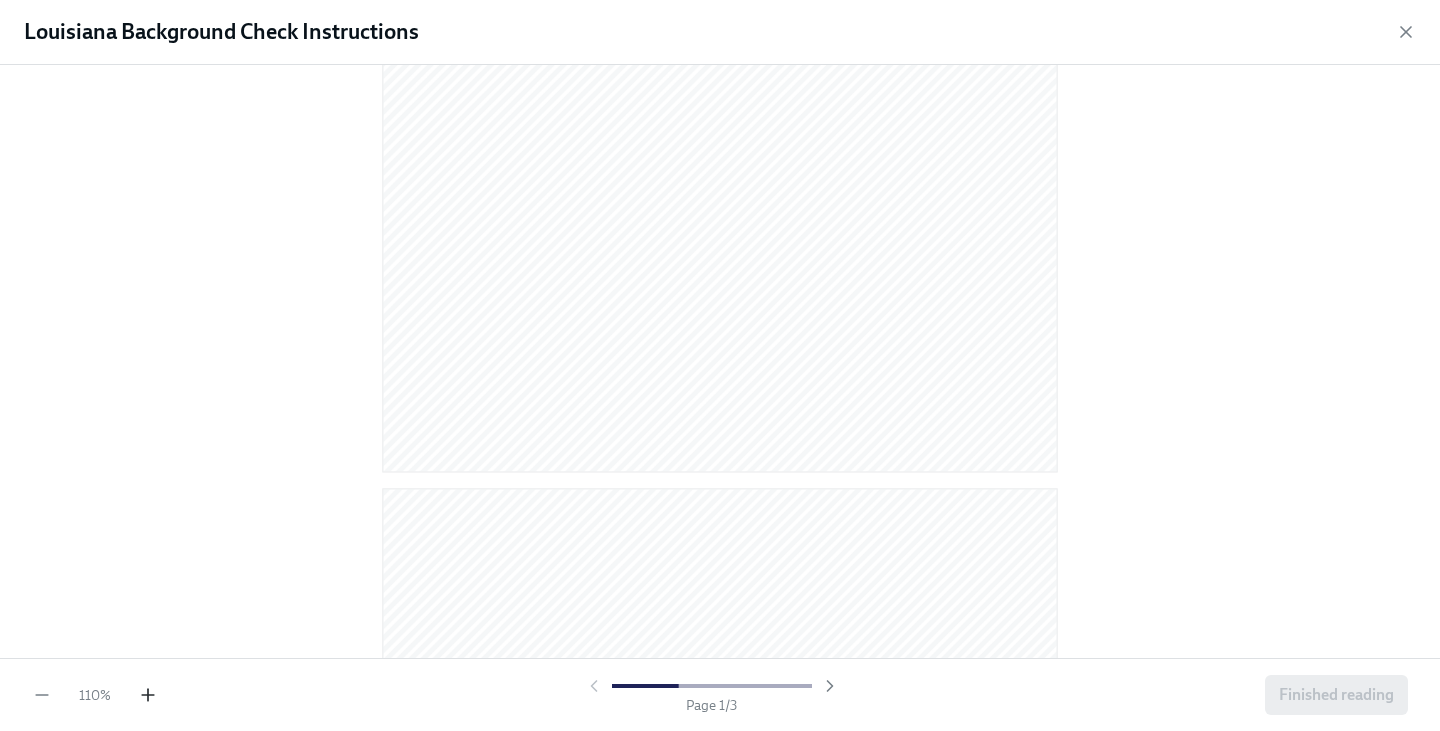 click 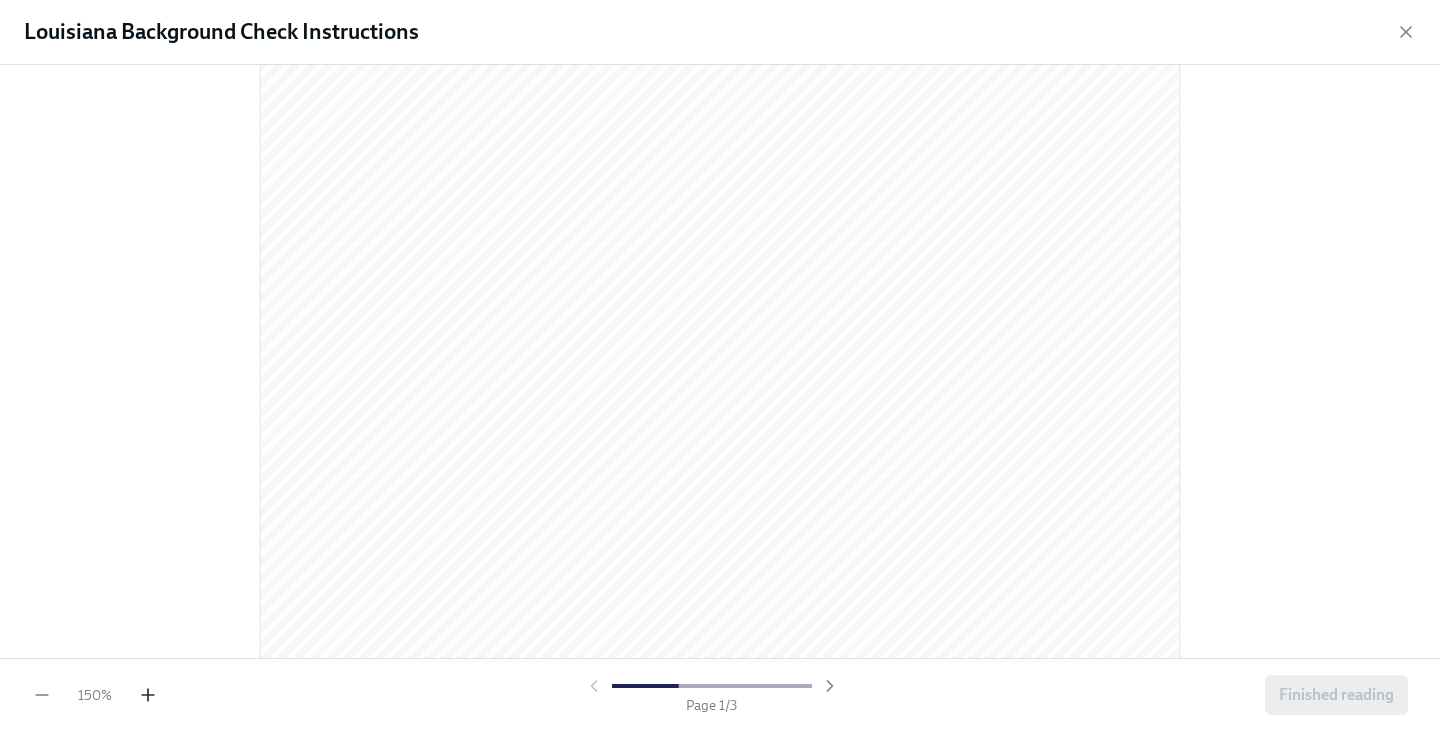 click 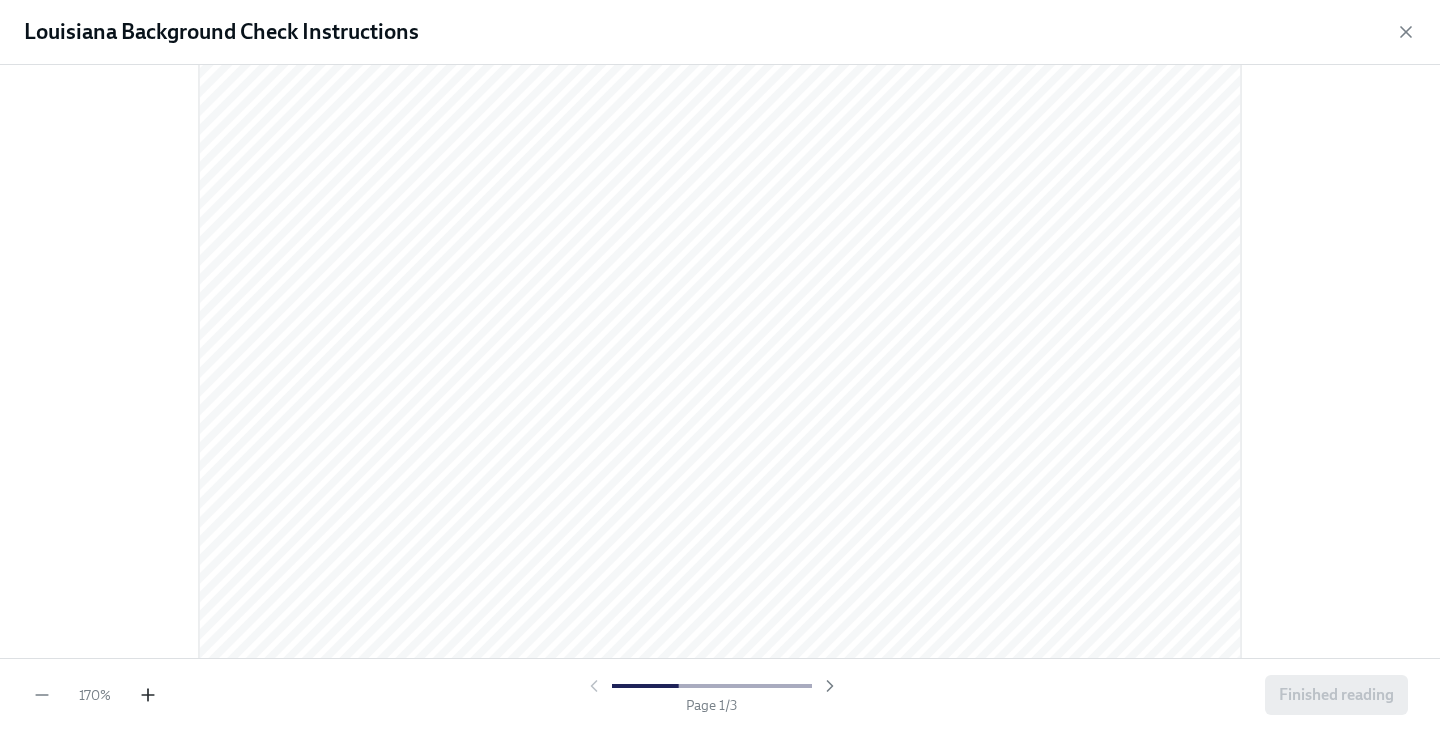 click 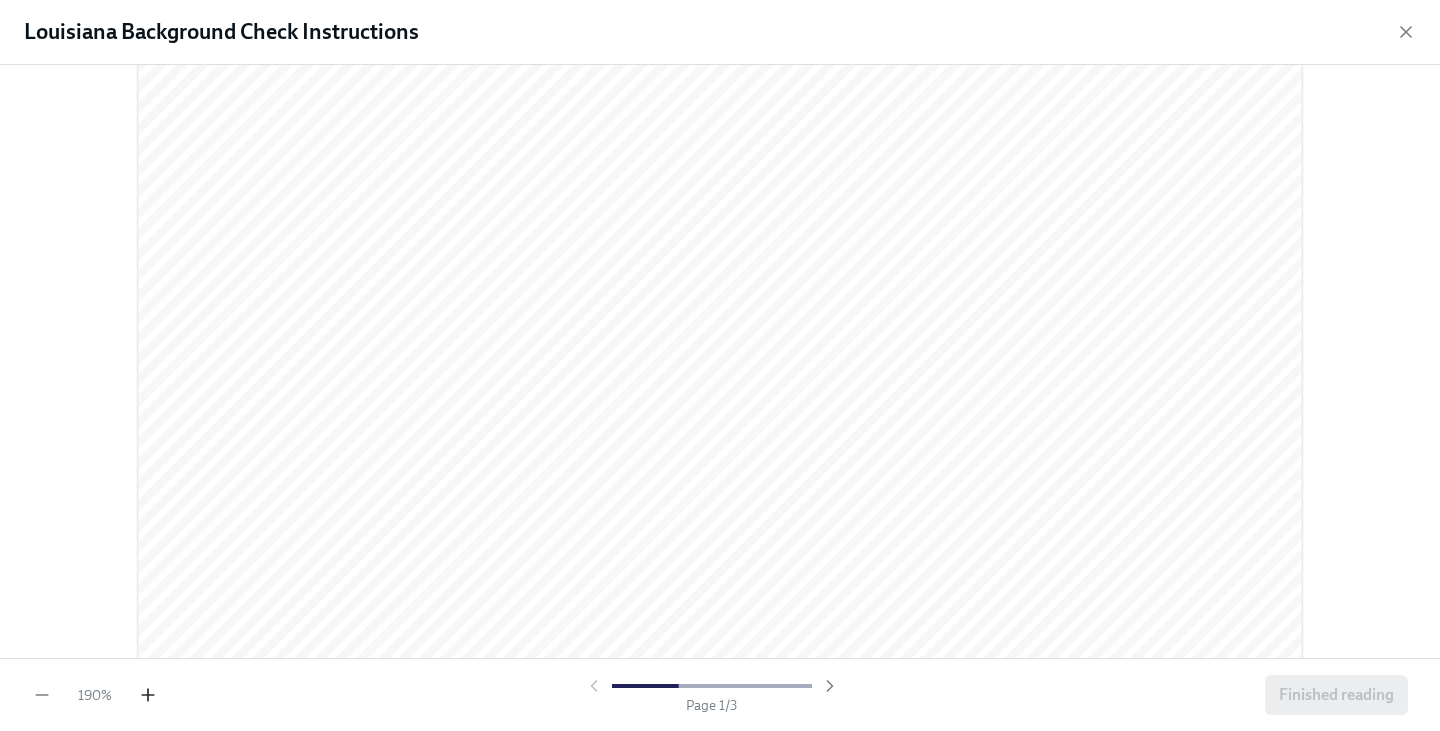 click 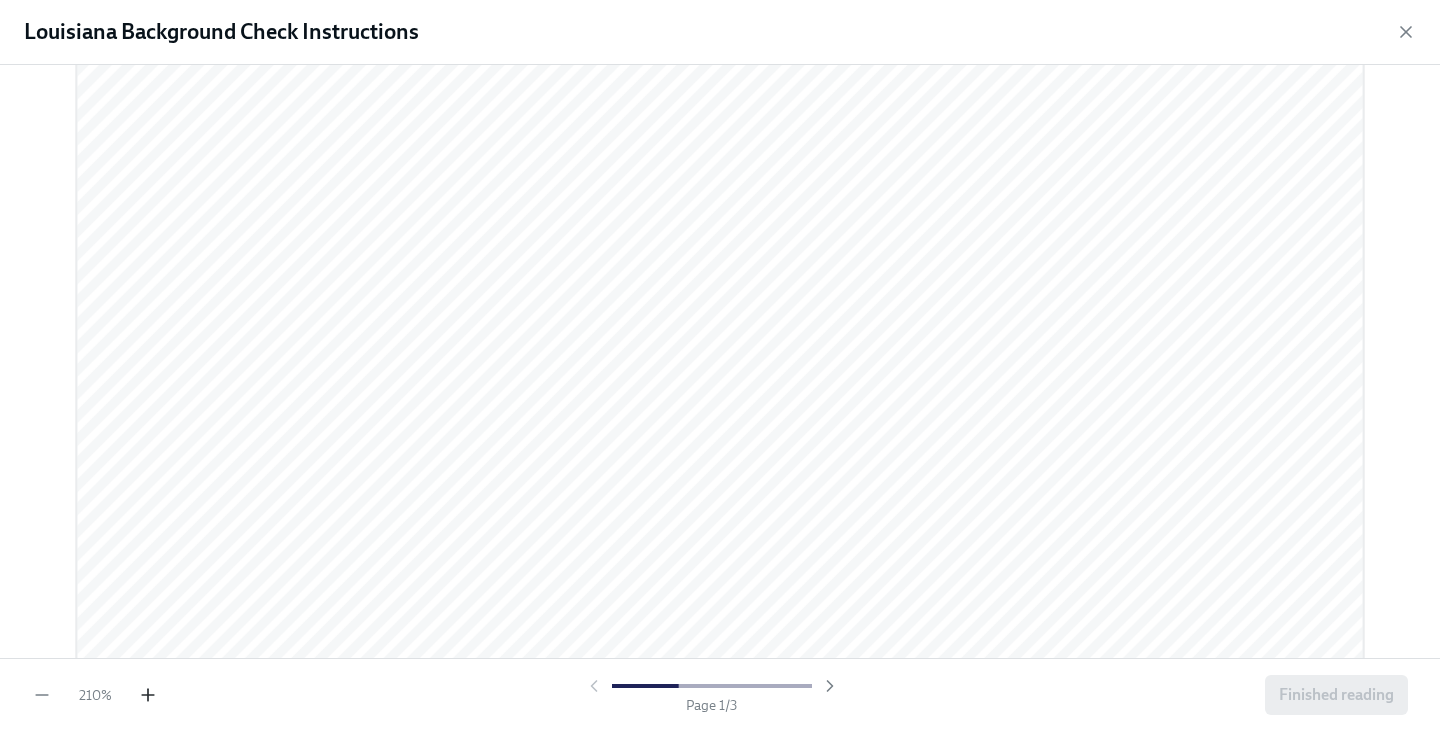 click 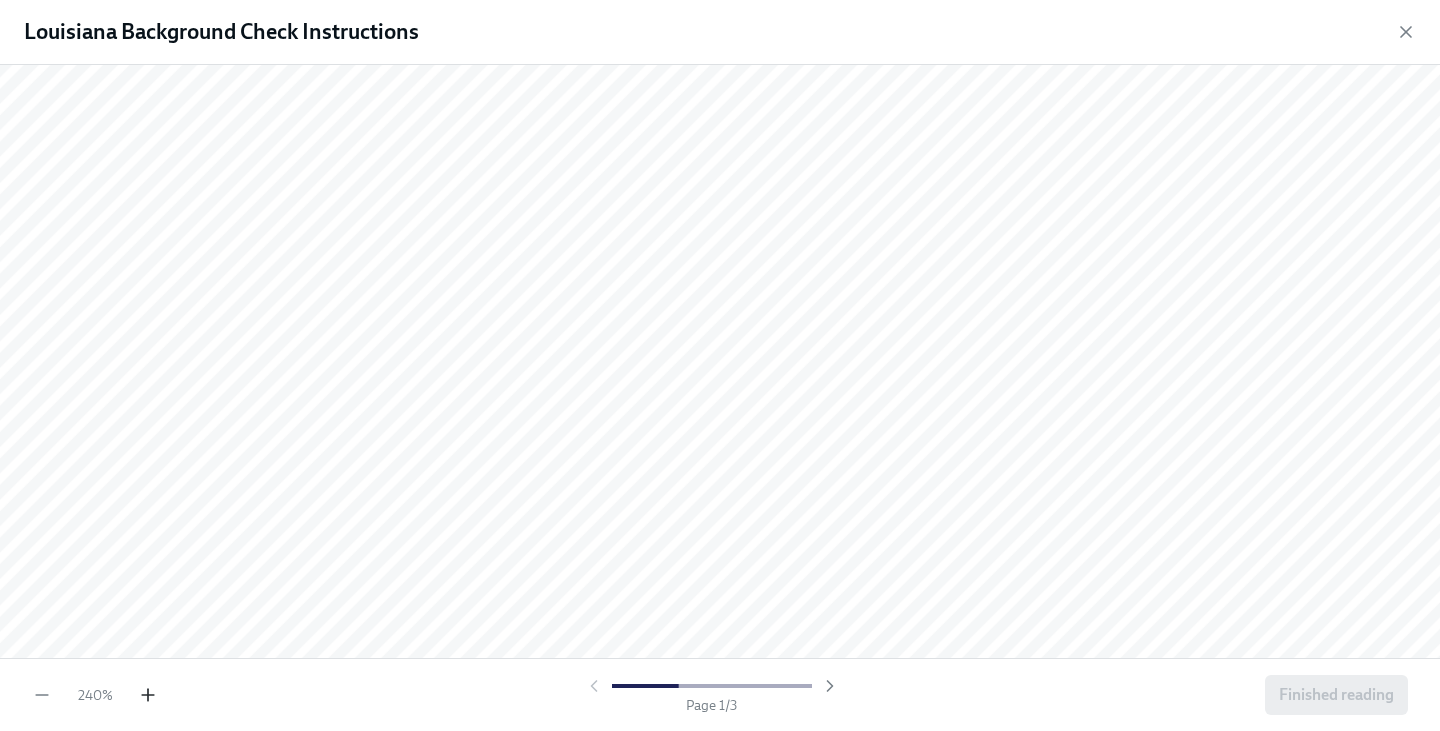 click 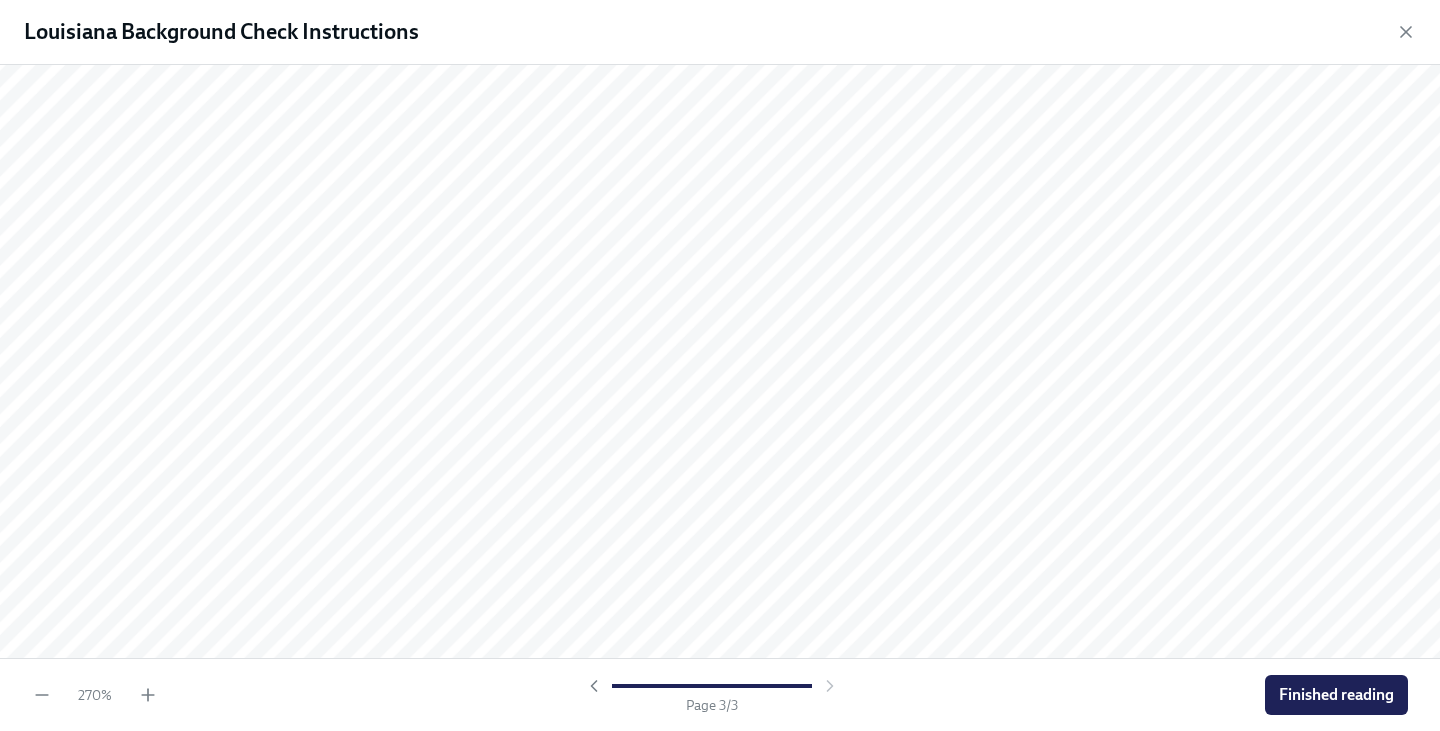 scroll, scrollTop: 5199, scrollLeft: 0, axis: vertical 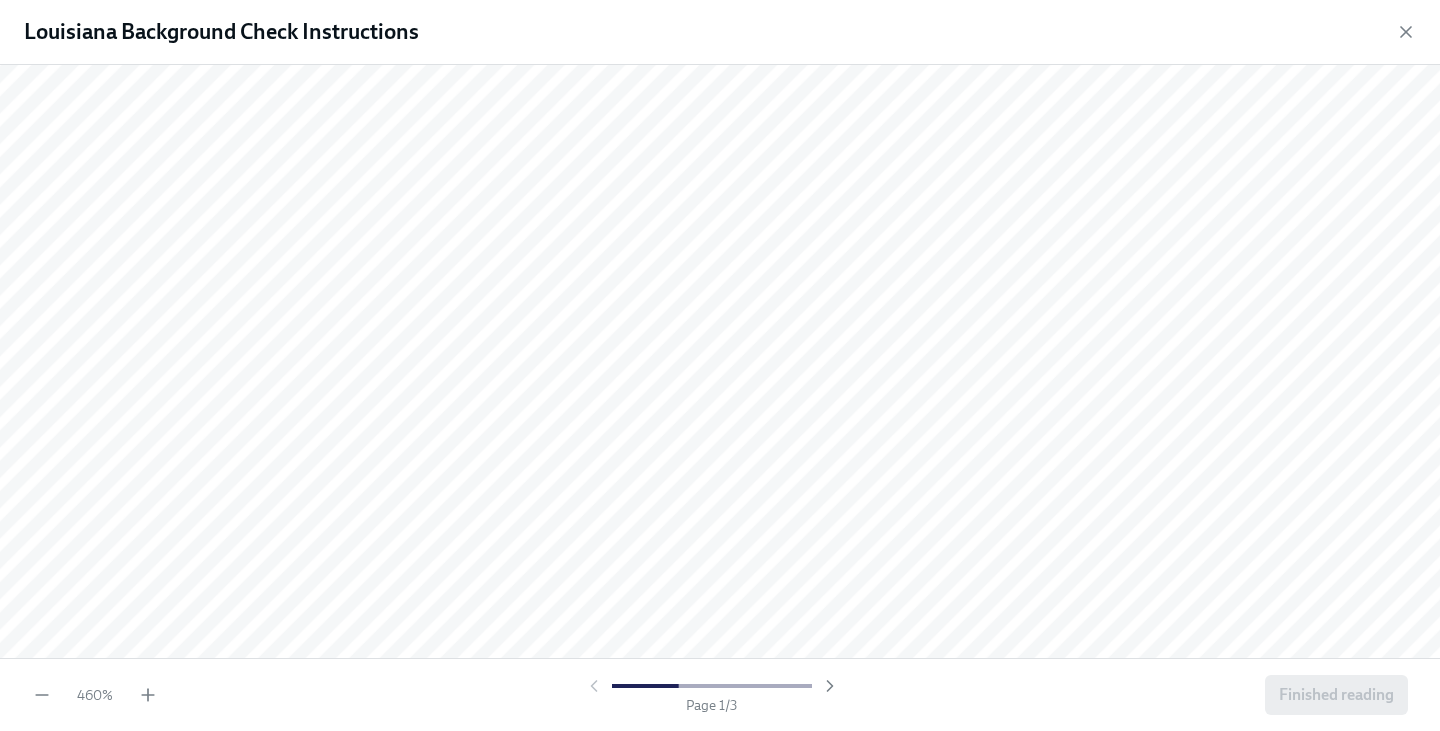 click on "Louisiana Background Check Instructions" at bounding box center [720, 32] 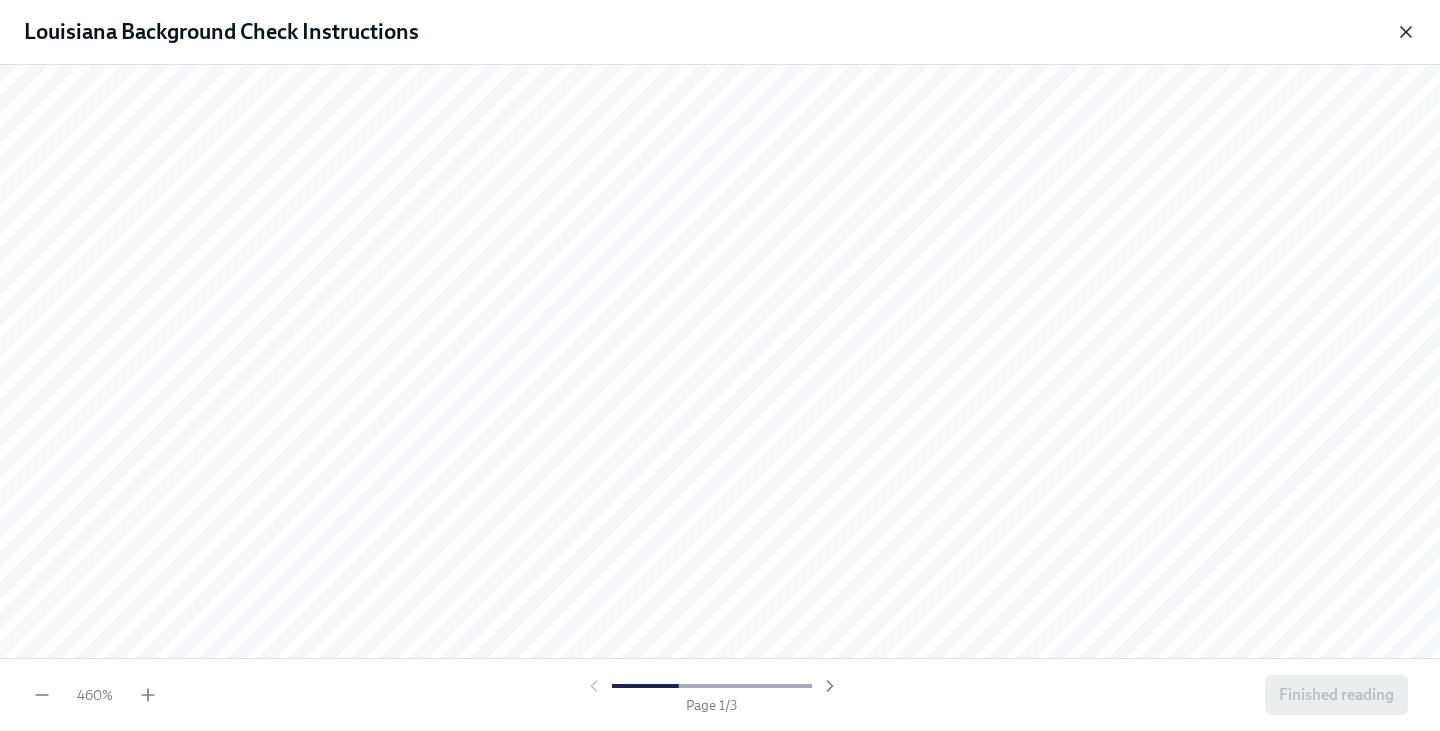 click 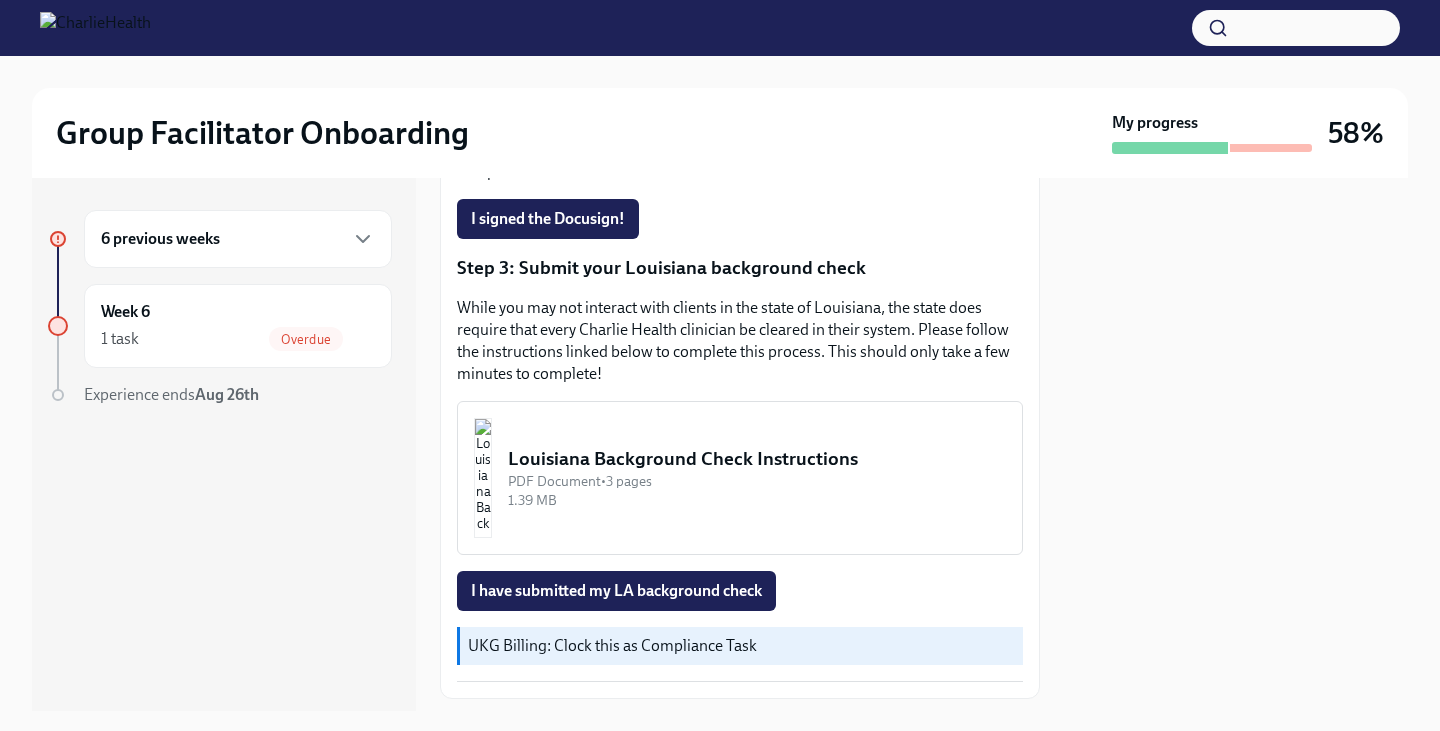 scroll, scrollTop: 610, scrollLeft: 0, axis: vertical 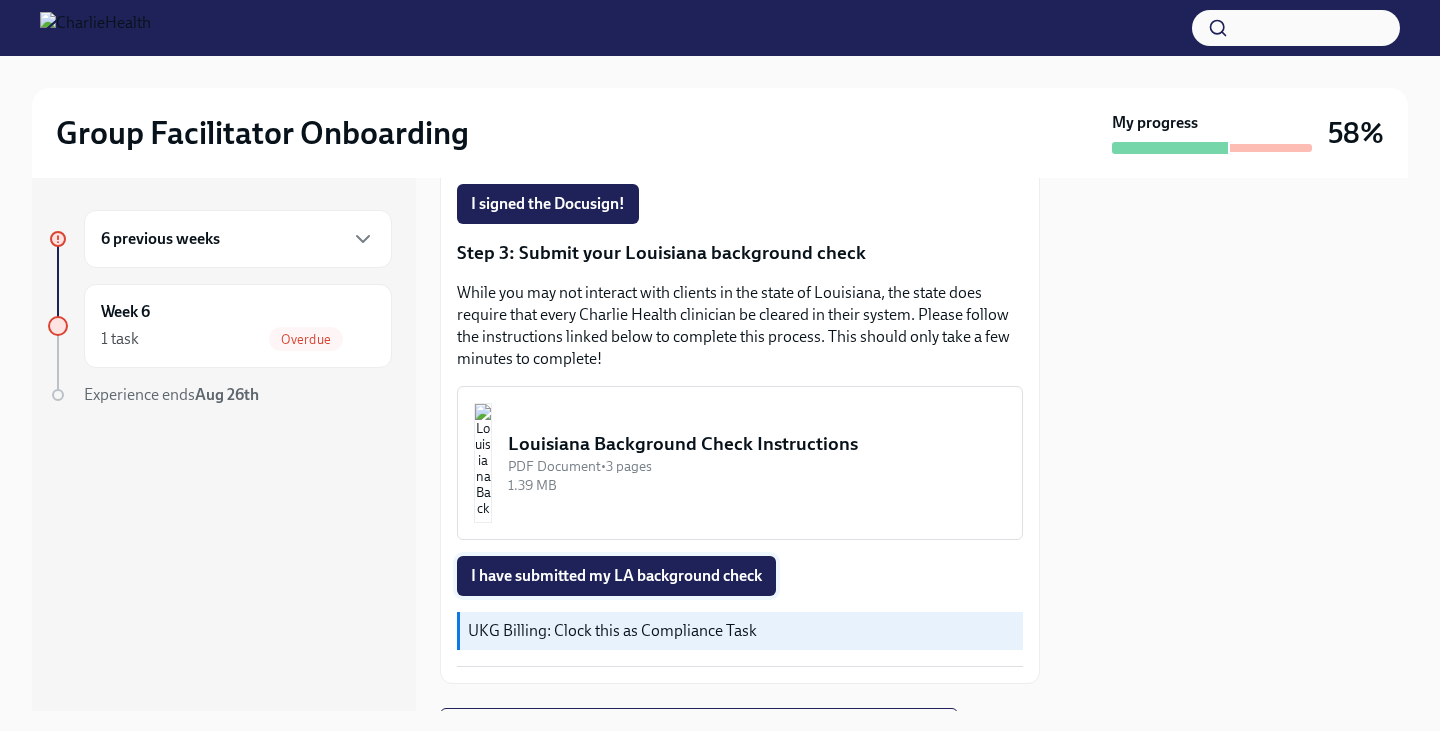 click on "I have submitted my LA background check" at bounding box center [616, 576] 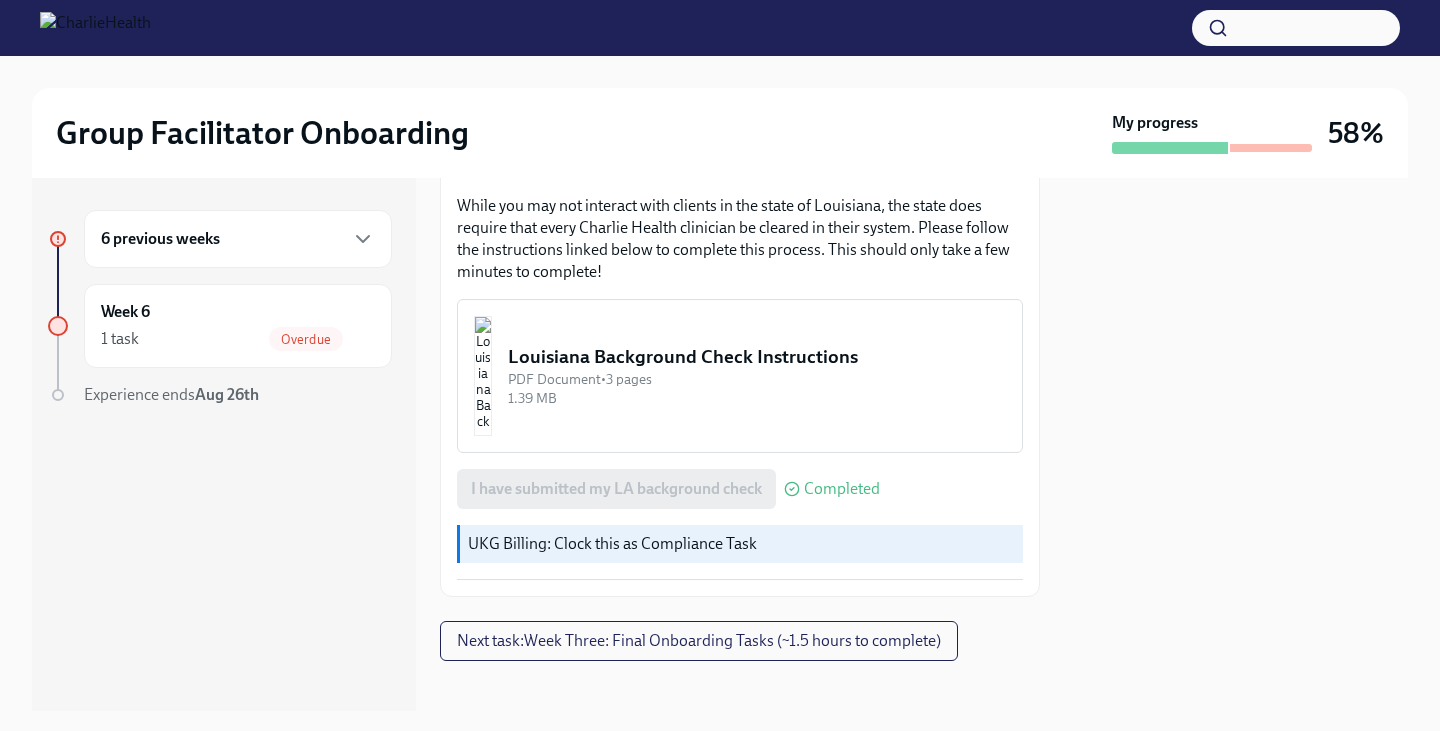 scroll, scrollTop: 711, scrollLeft: 0, axis: vertical 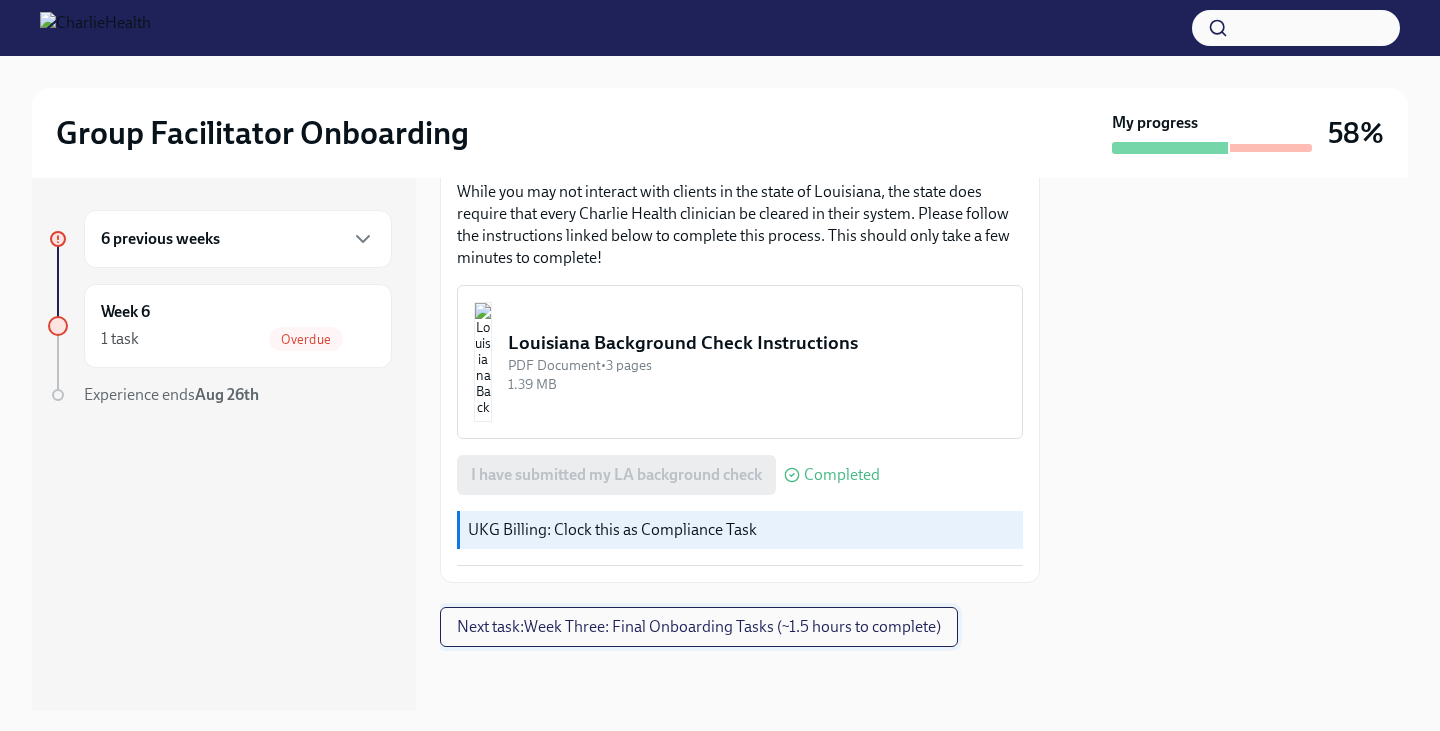 click on "Next task :  Week Three: Final Onboarding Tasks (~1.5 hours to complete)" at bounding box center [699, 627] 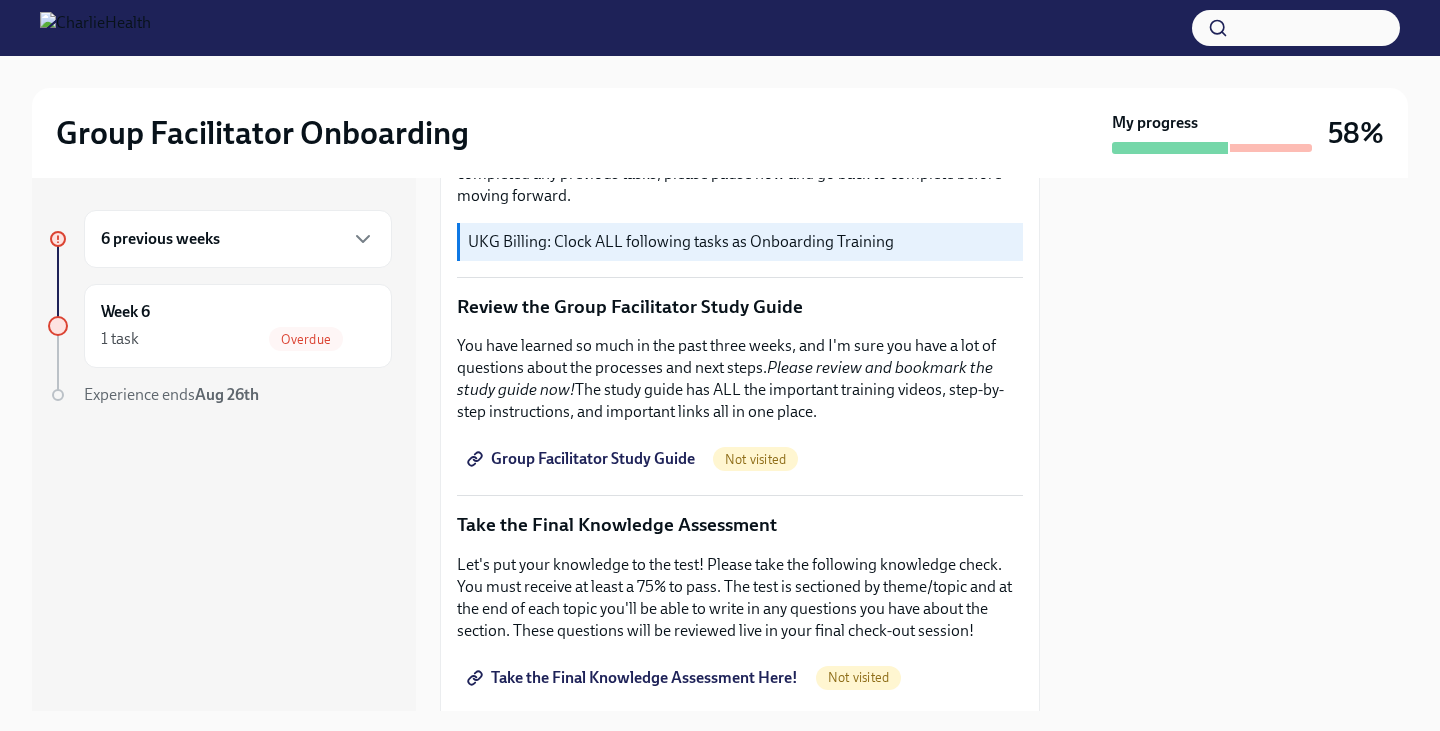 scroll, scrollTop: 831, scrollLeft: 0, axis: vertical 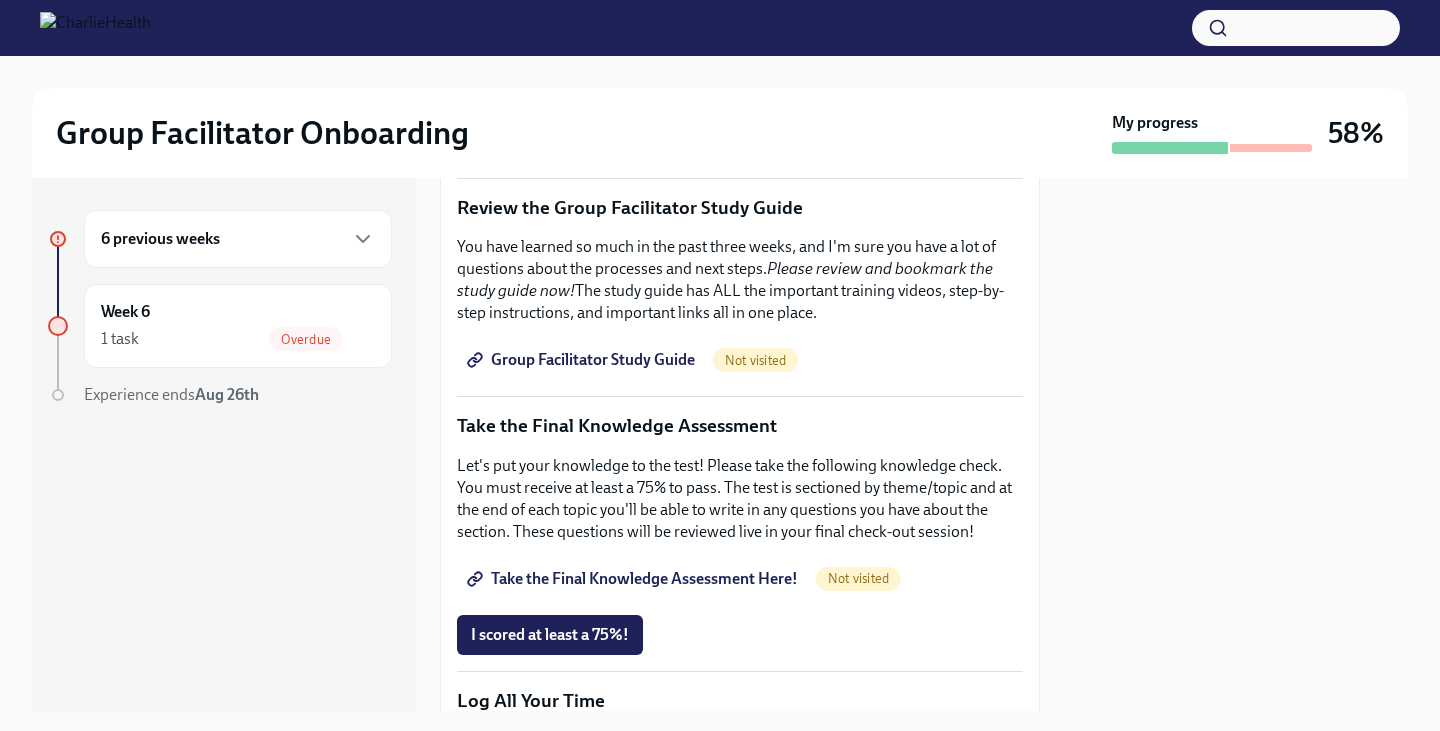 click on "Group Facilitator Study Guide" at bounding box center (583, 360) 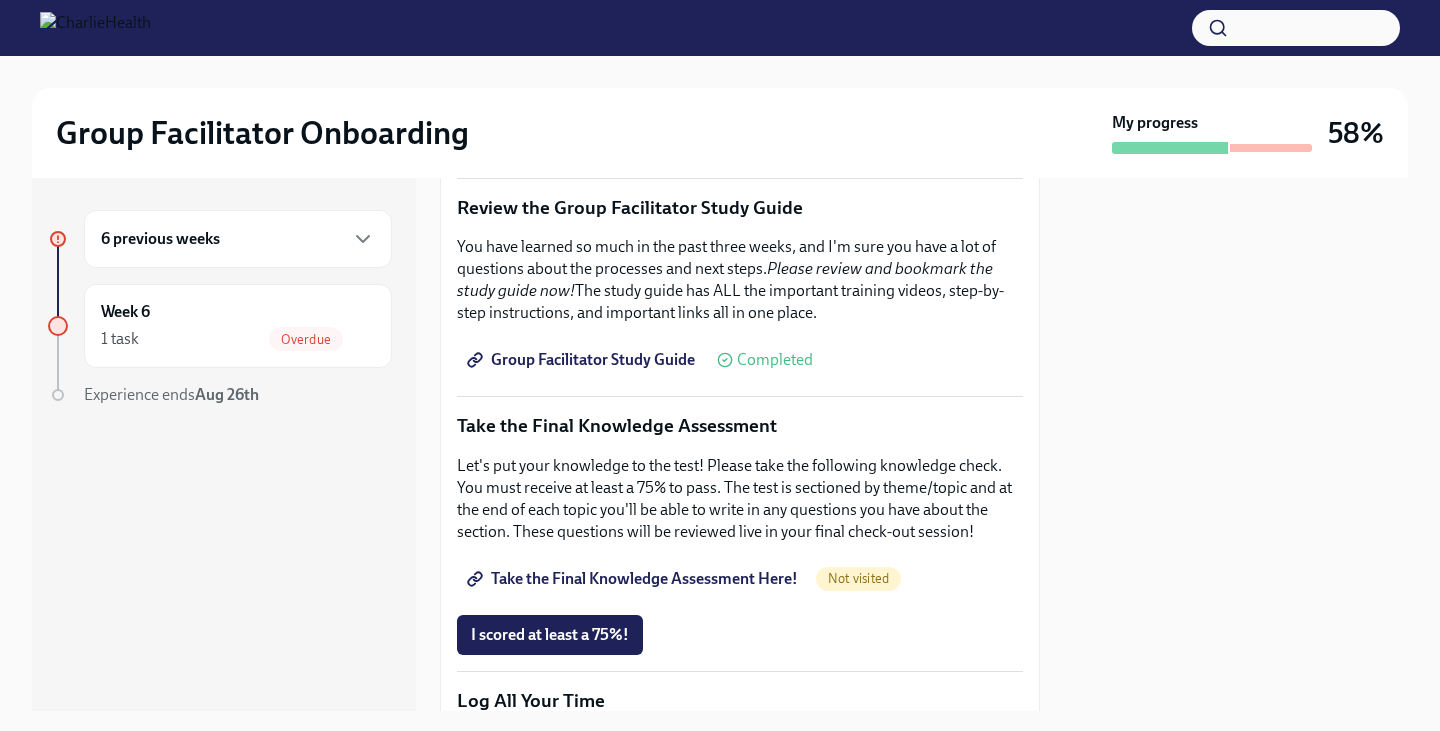 click on "Take the Final Knowledge Assessment Here!" at bounding box center [634, 579] 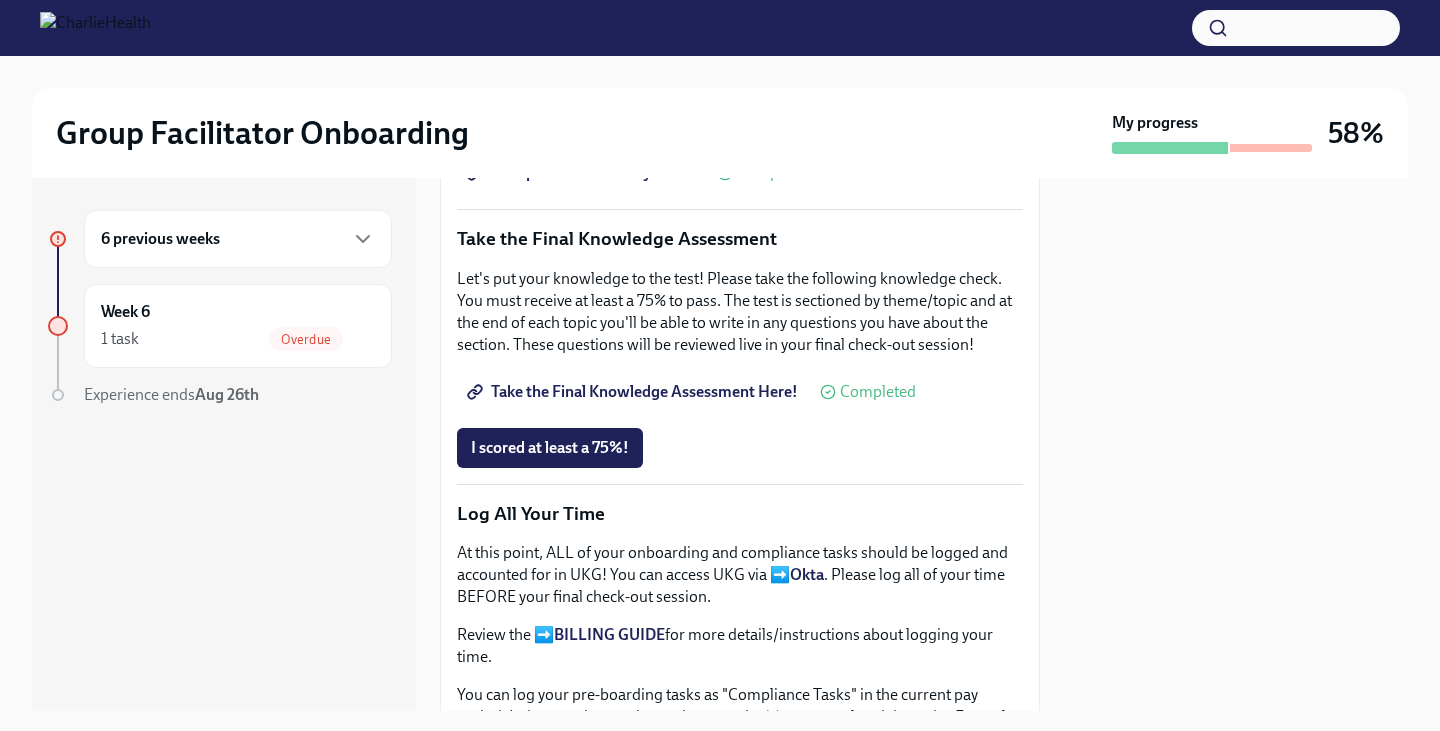 scroll, scrollTop: 1022, scrollLeft: 0, axis: vertical 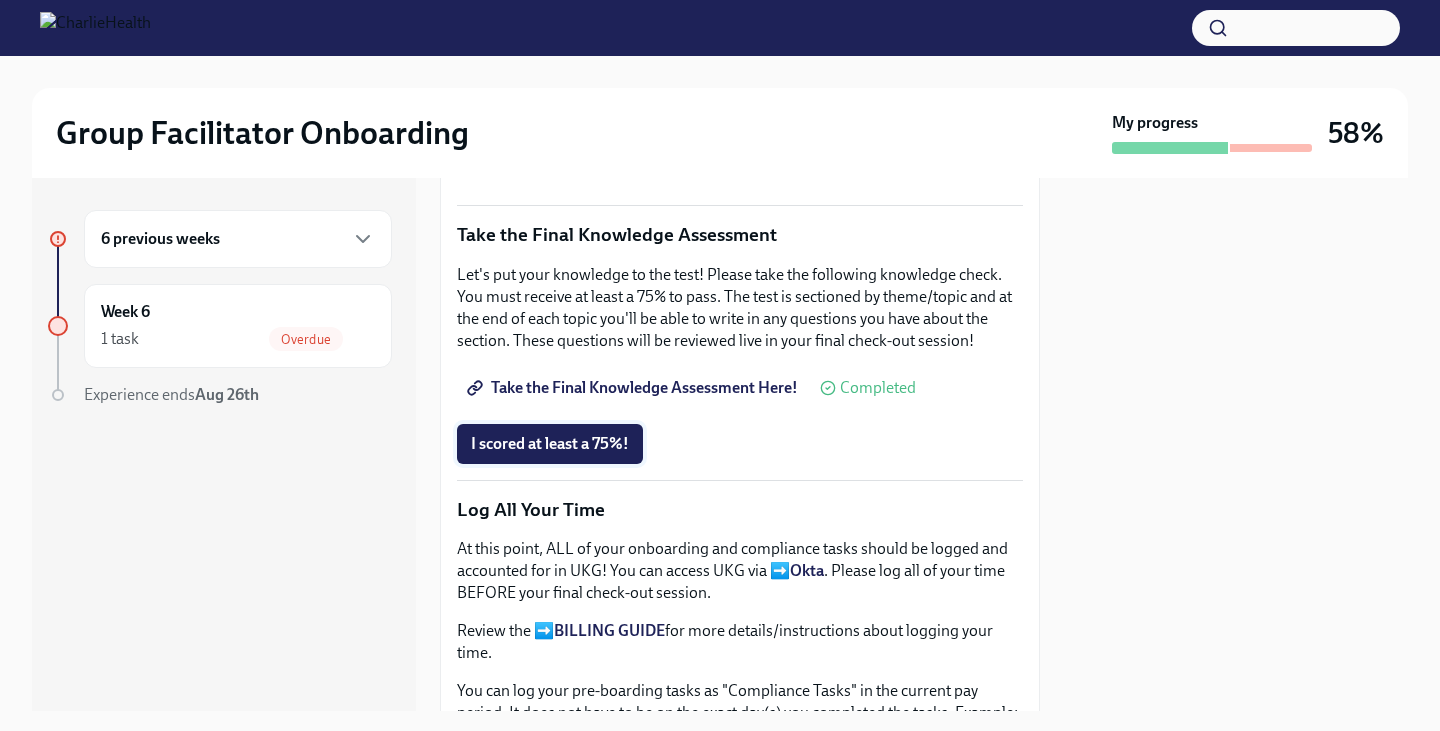 click on "I scored at least a 75%!" at bounding box center (550, 444) 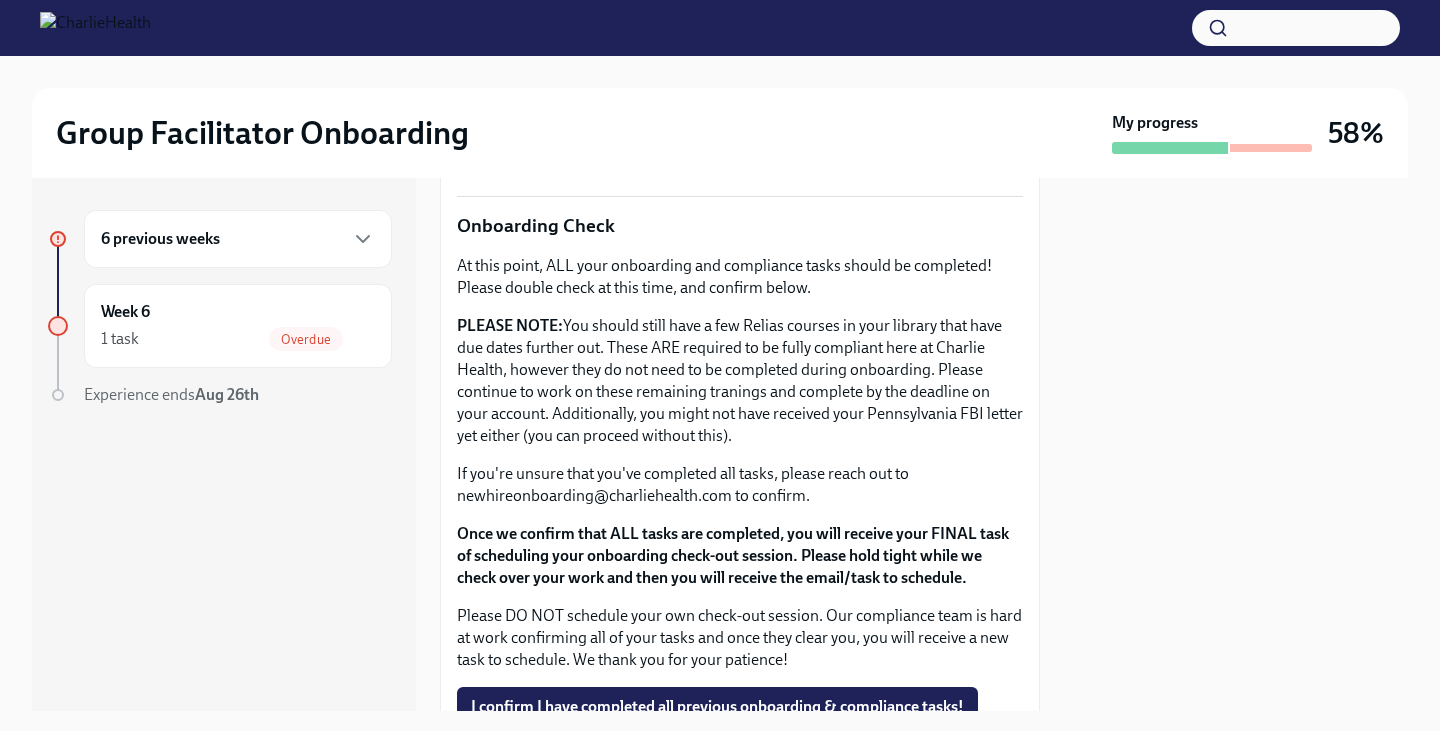 scroll, scrollTop: 1776, scrollLeft: 0, axis: vertical 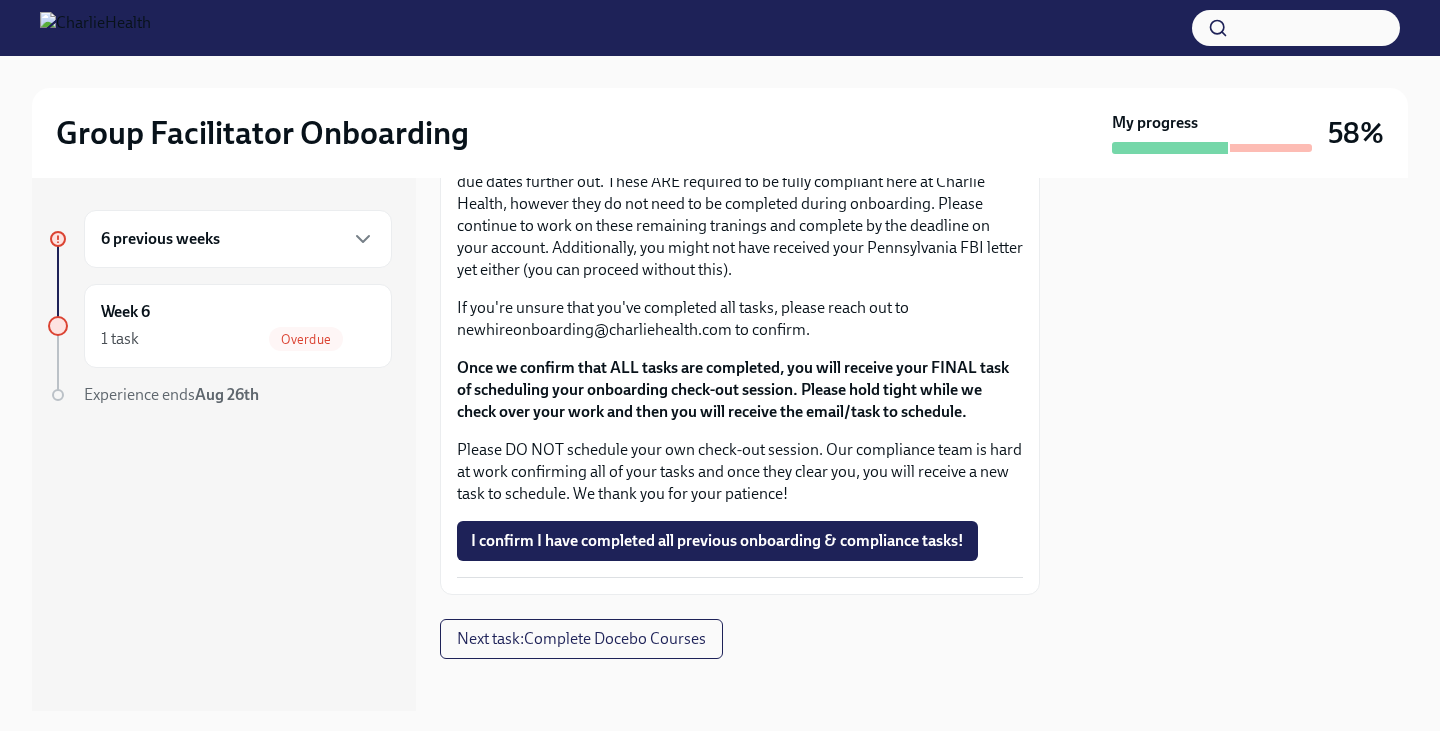 click on "You have successfully made it to your final onboarding tasks! If you have not completed any previous tasks, please pause now and go back to complete before moving forward. UKG Billing: Clock ALL following tasks as Onboarding Training Review the Group Facilitator Study Guide You have learned so much in the past three weeks, and I'm sure you have a lot of questions about the processes and next steps.  Please review and bookmark the study guide now!  The study guide has ALL the important training videos, step-by-step instructions, and important links all in one place. Group Facilitator Study Guide Completed Take the Final Knowledge Assessment Let's put your knowledge to the test! Please take the following knowledge check. You must receive at least a 75% to pass. The test is sectioned by theme/topic and at the end of each topic you'll be able to write in any questions you have about the section. These questions will be reviewed live in your final check-out session! Take the Final Knowledge Assessment Here! Okta" at bounding box center [740, -360] 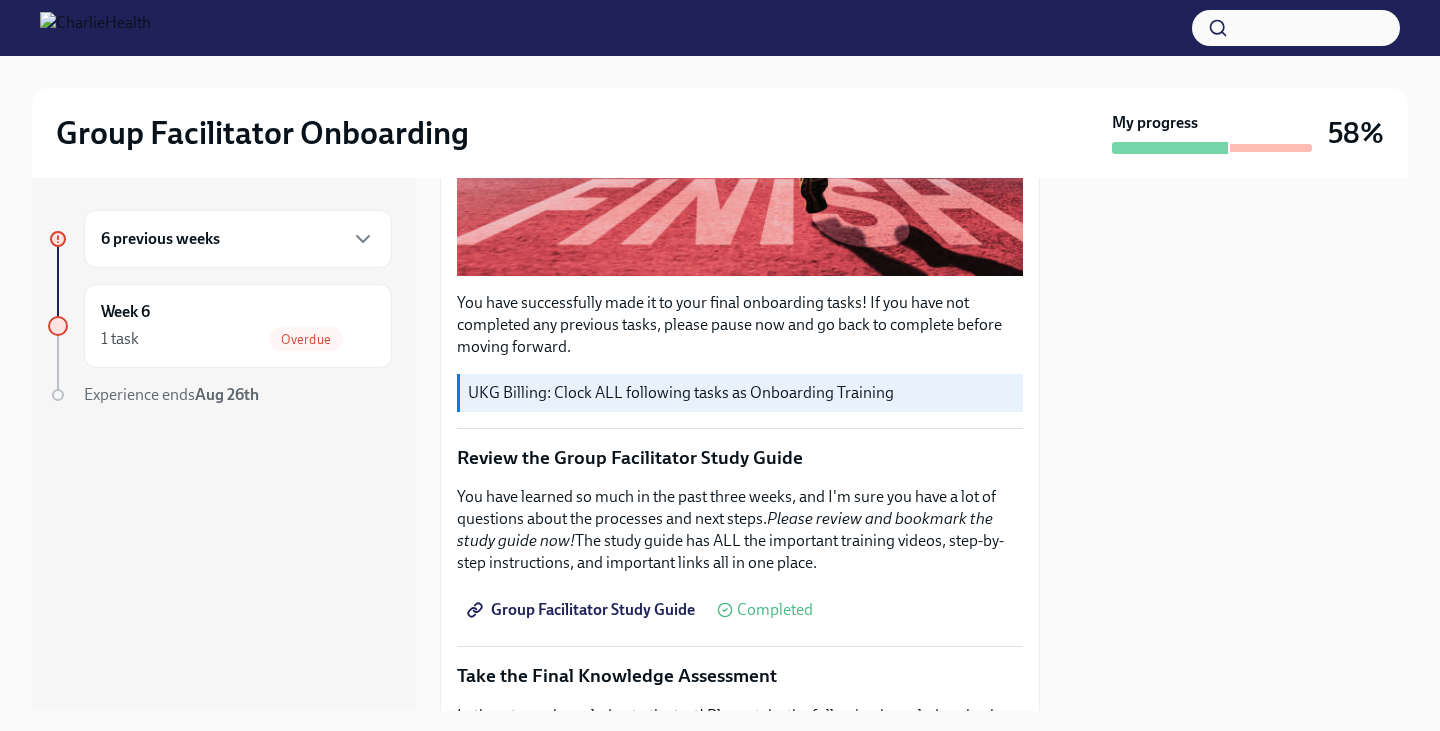 scroll, scrollTop: 591, scrollLeft: 0, axis: vertical 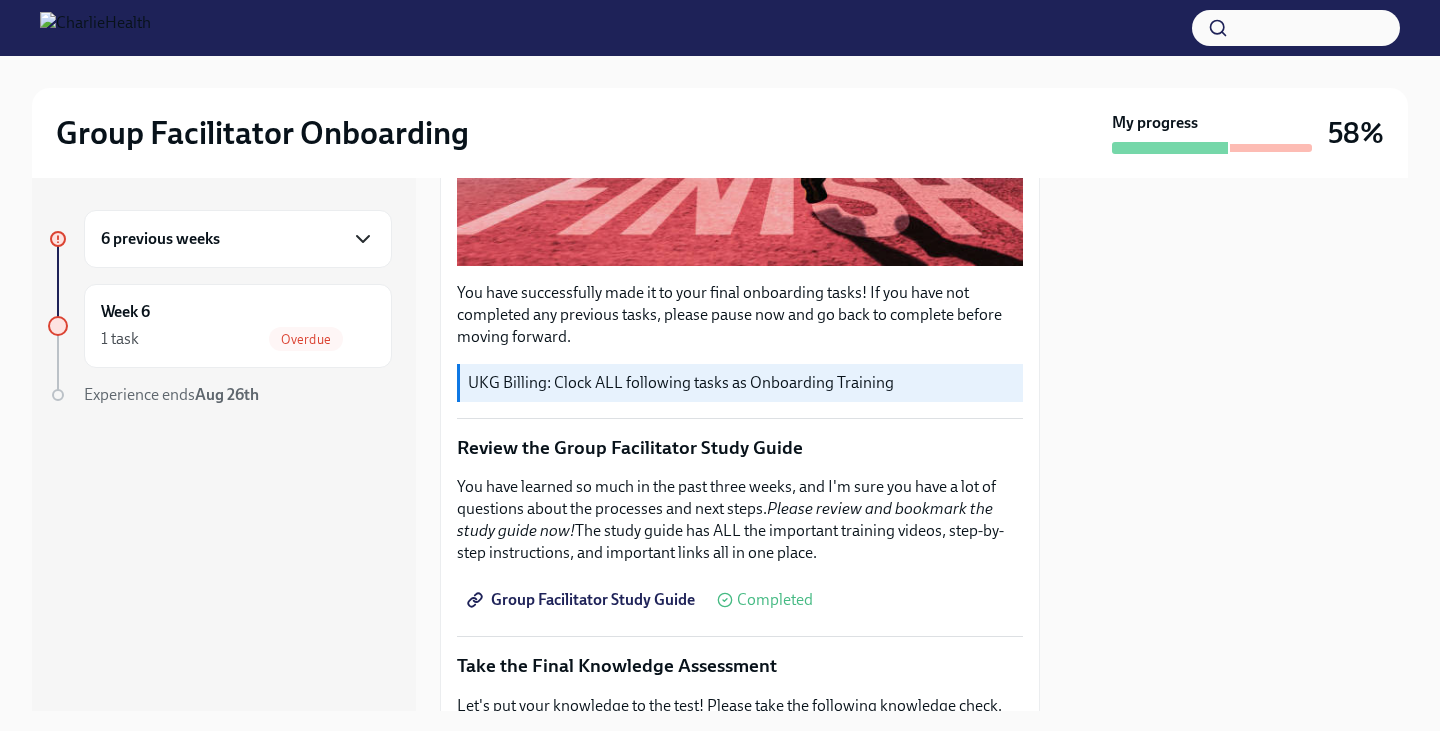 click 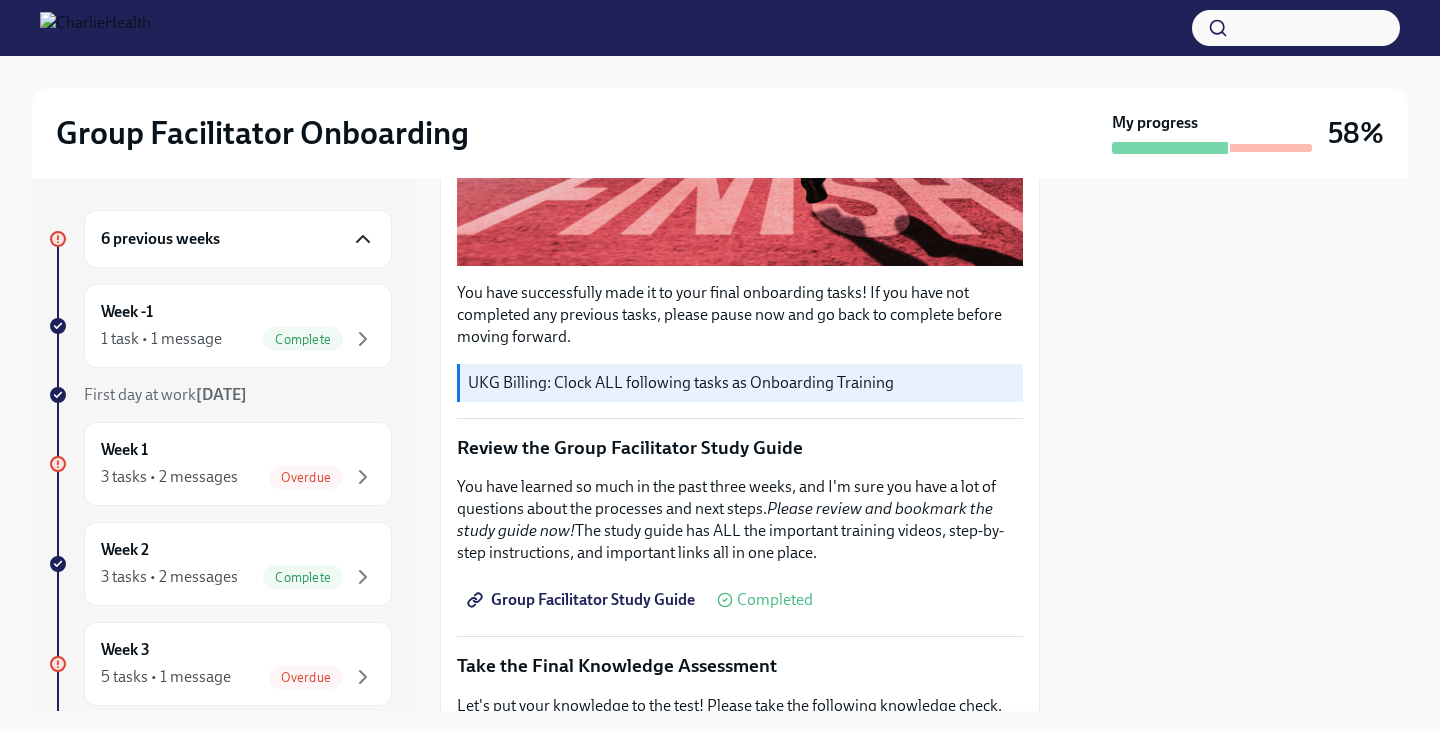 scroll, scrollTop: 147, scrollLeft: 0, axis: vertical 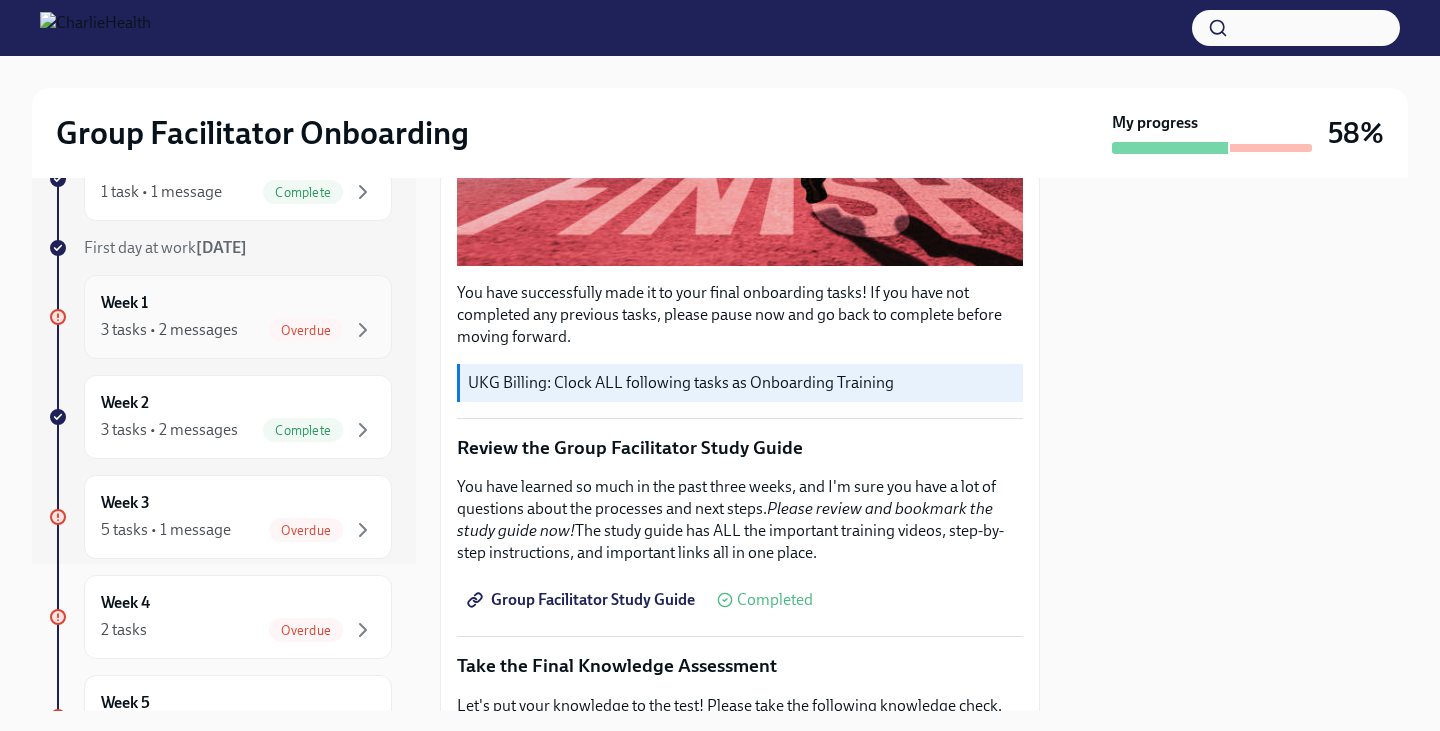 click on "Week 1 3 tasks • 2 messages Overdue" at bounding box center (238, 317) 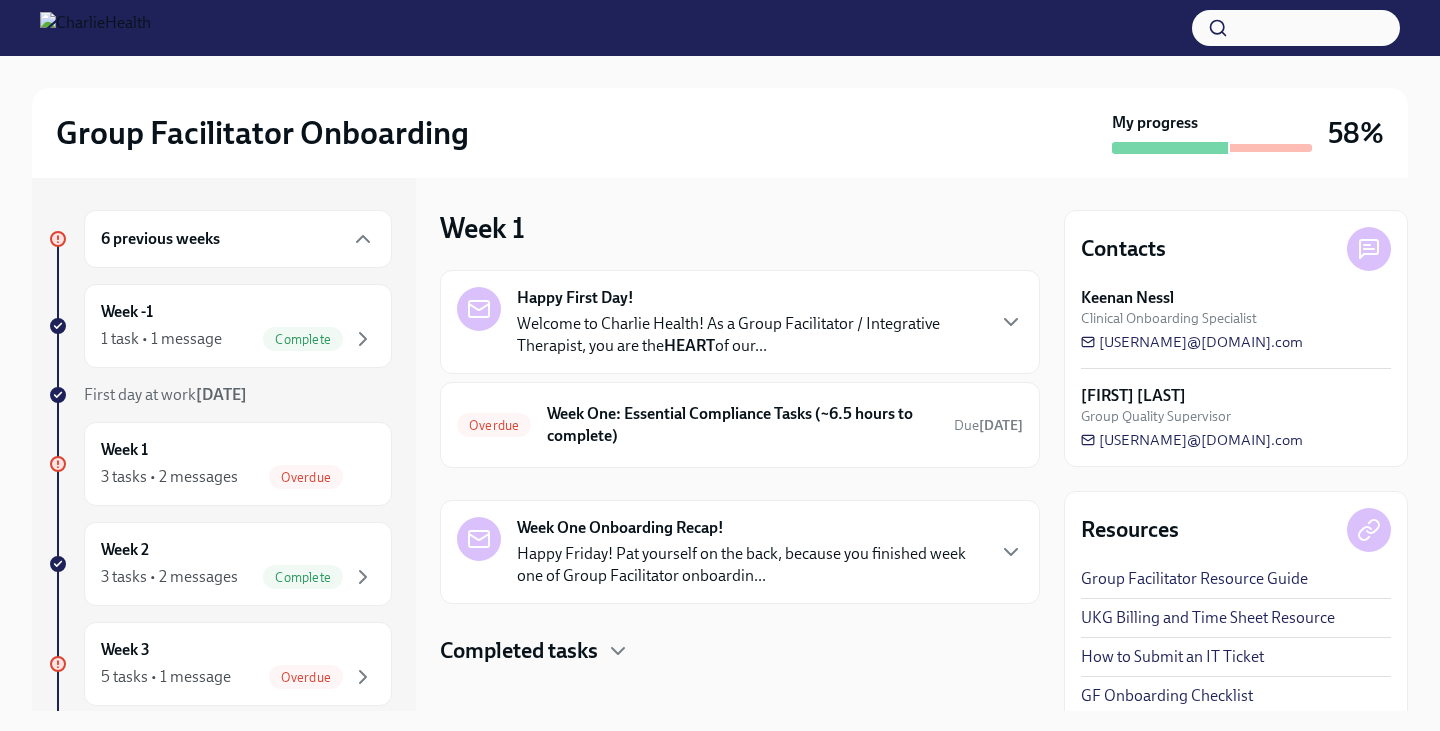 click on "Welcome to Charlie Health! As a Group Facilitator / Integrative Therapist, you are the  HEART  of our..." at bounding box center [750, 335] 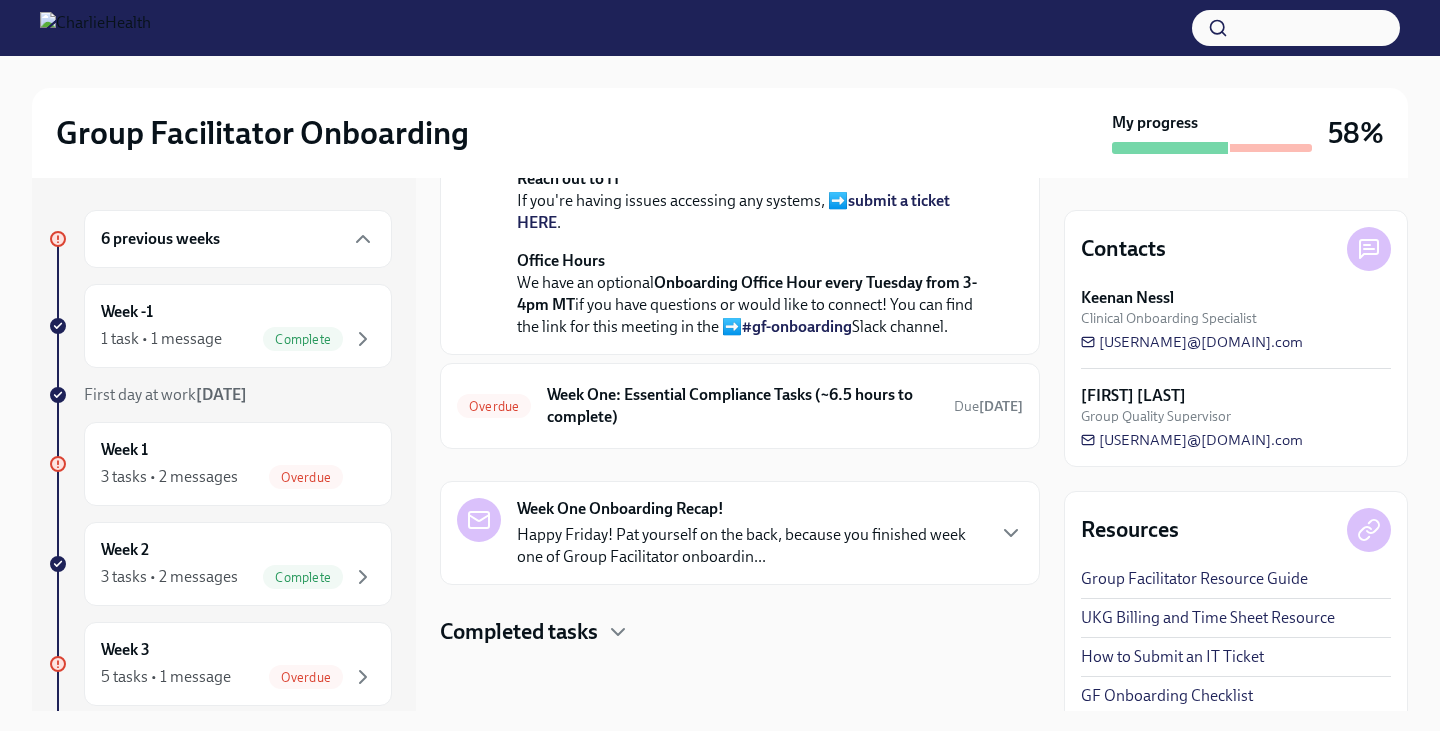 scroll, scrollTop: 915, scrollLeft: 0, axis: vertical 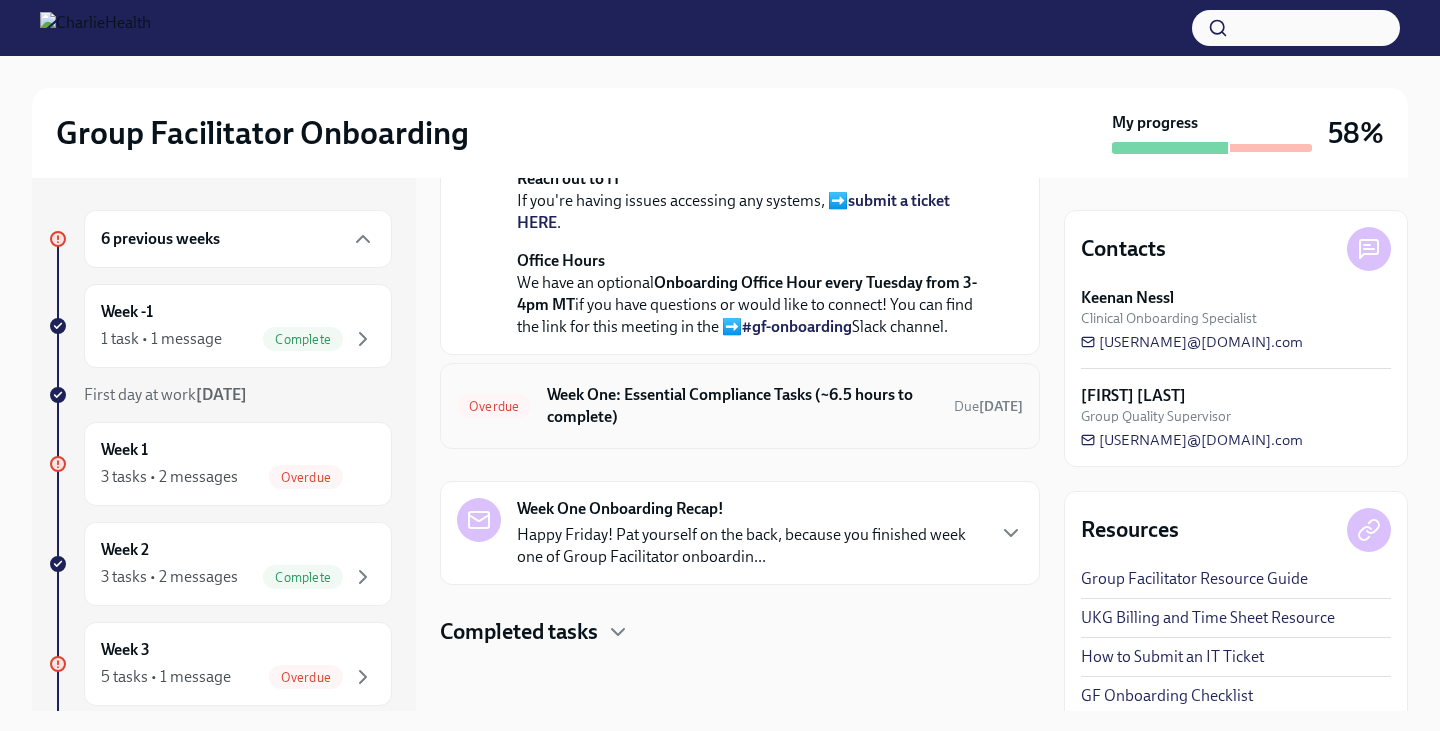 click on "Week One: Essential Compliance Tasks (~6.5 hours to complete)" at bounding box center (742, 406) 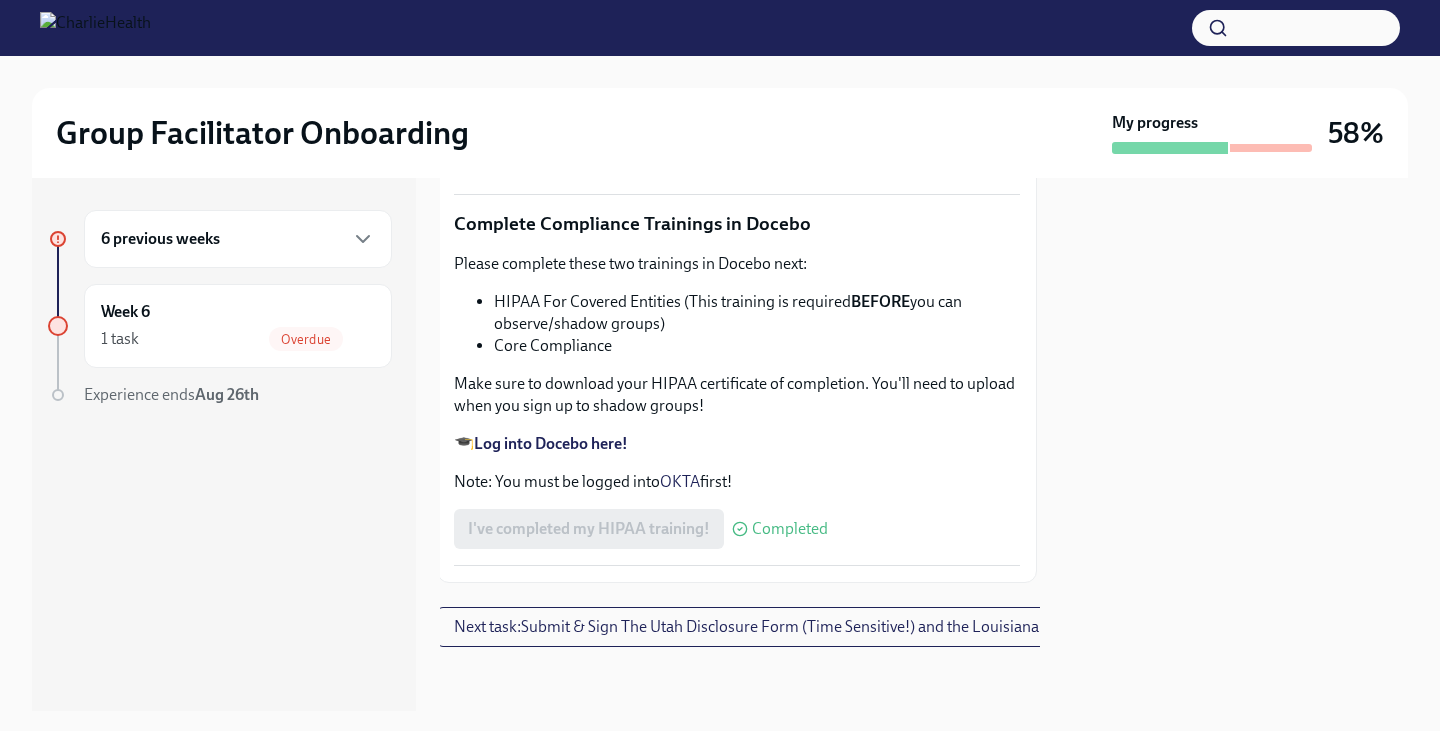 scroll, scrollTop: 4788, scrollLeft: 3, axis: both 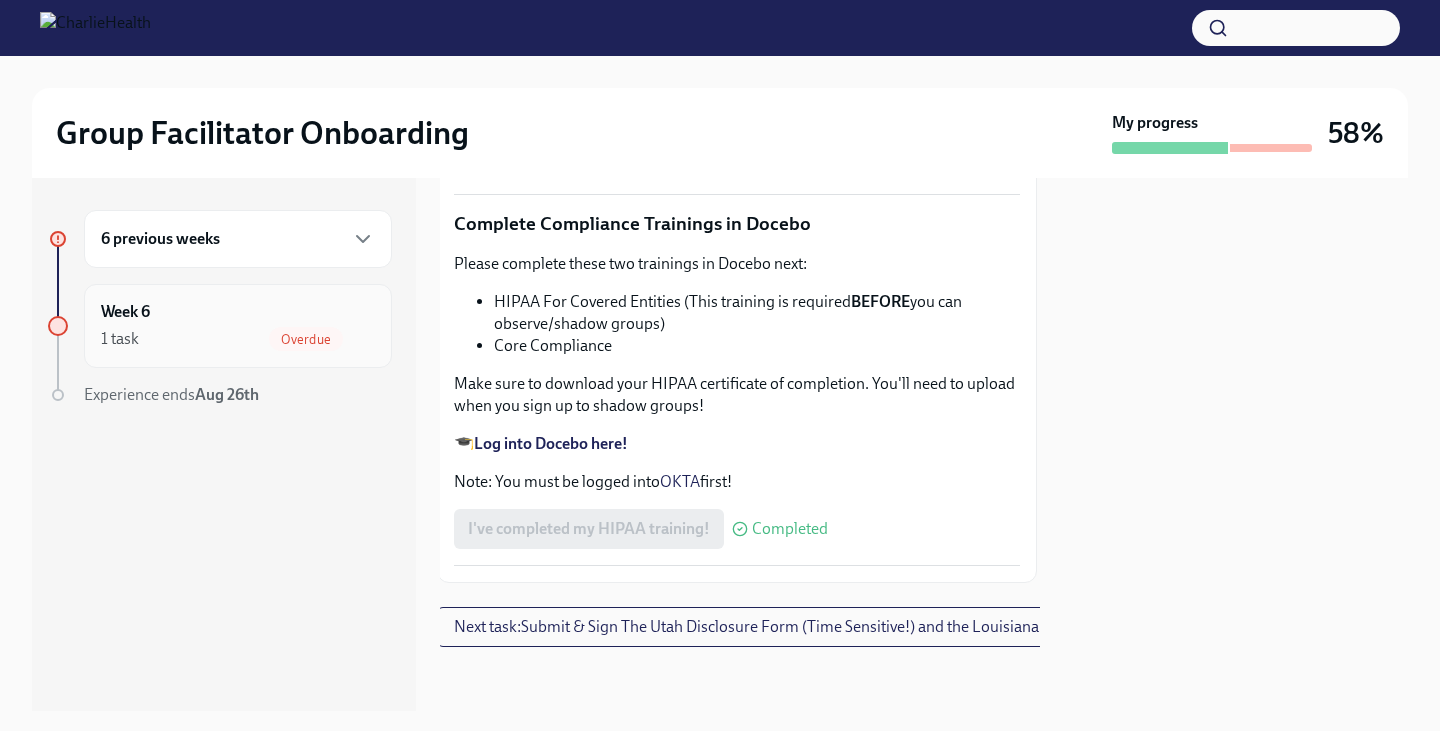 click on "Week 6 1 task Overdue" at bounding box center (238, 326) 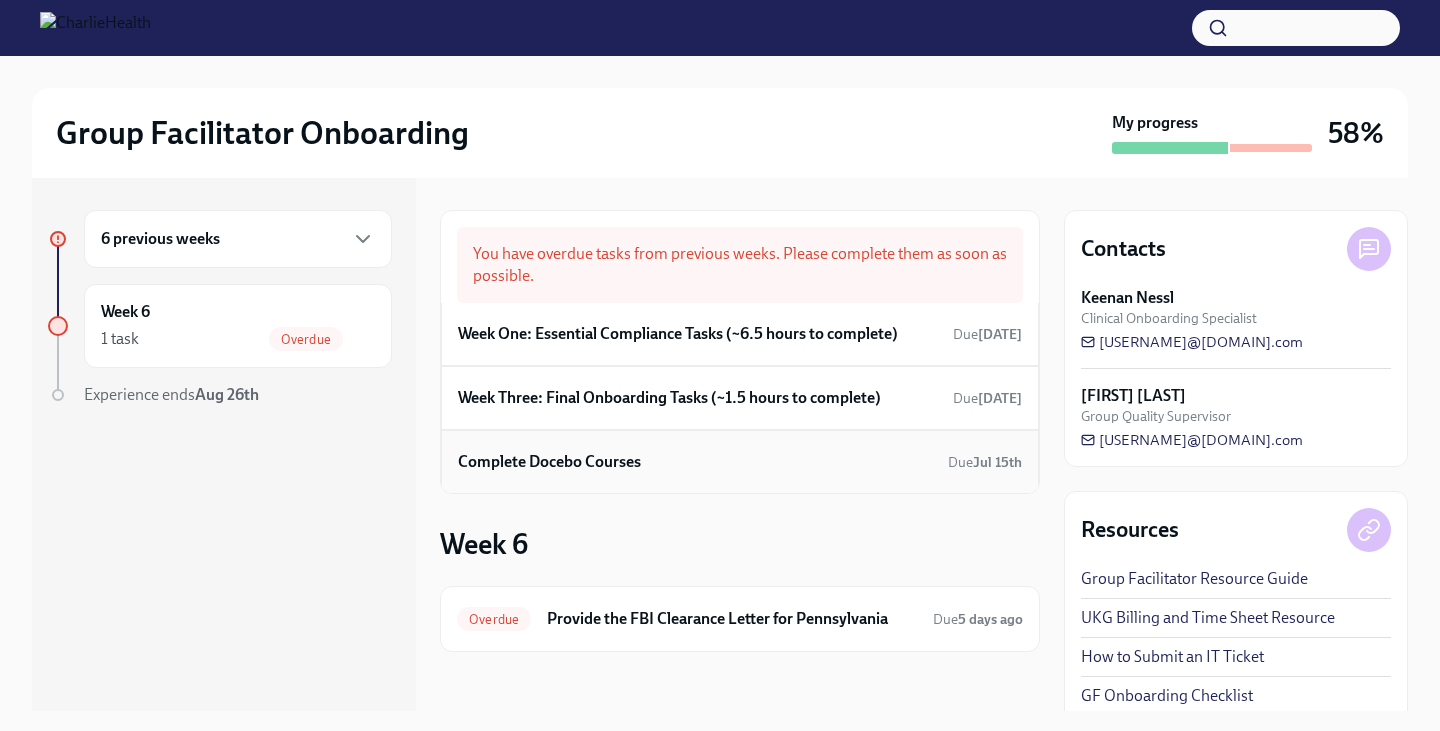 click on "Complete Docebo Courses" at bounding box center [549, 462] 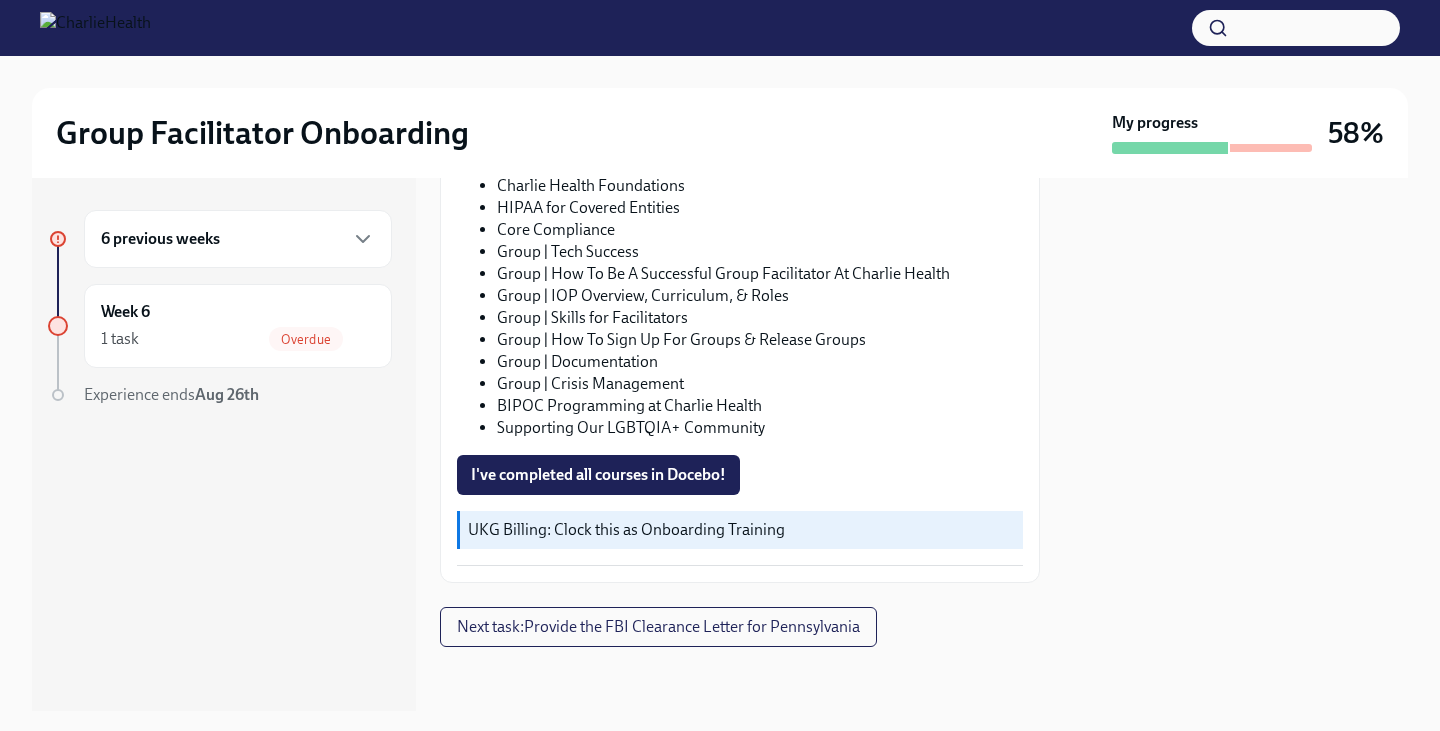 scroll, scrollTop: 189, scrollLeft: 0, axis: vertical 